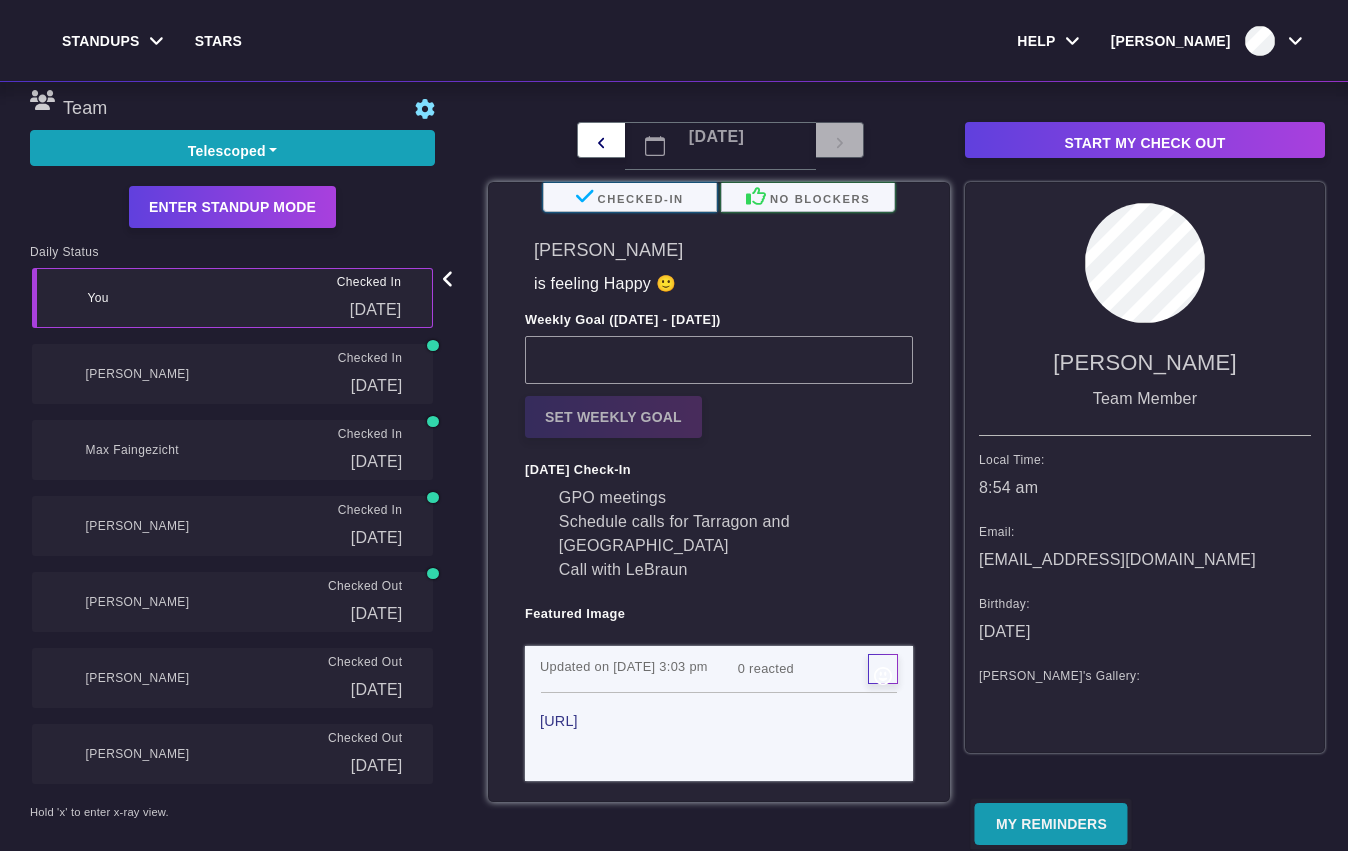 scroll, scrollTop: 0, scrollLeft: 0, axis: both 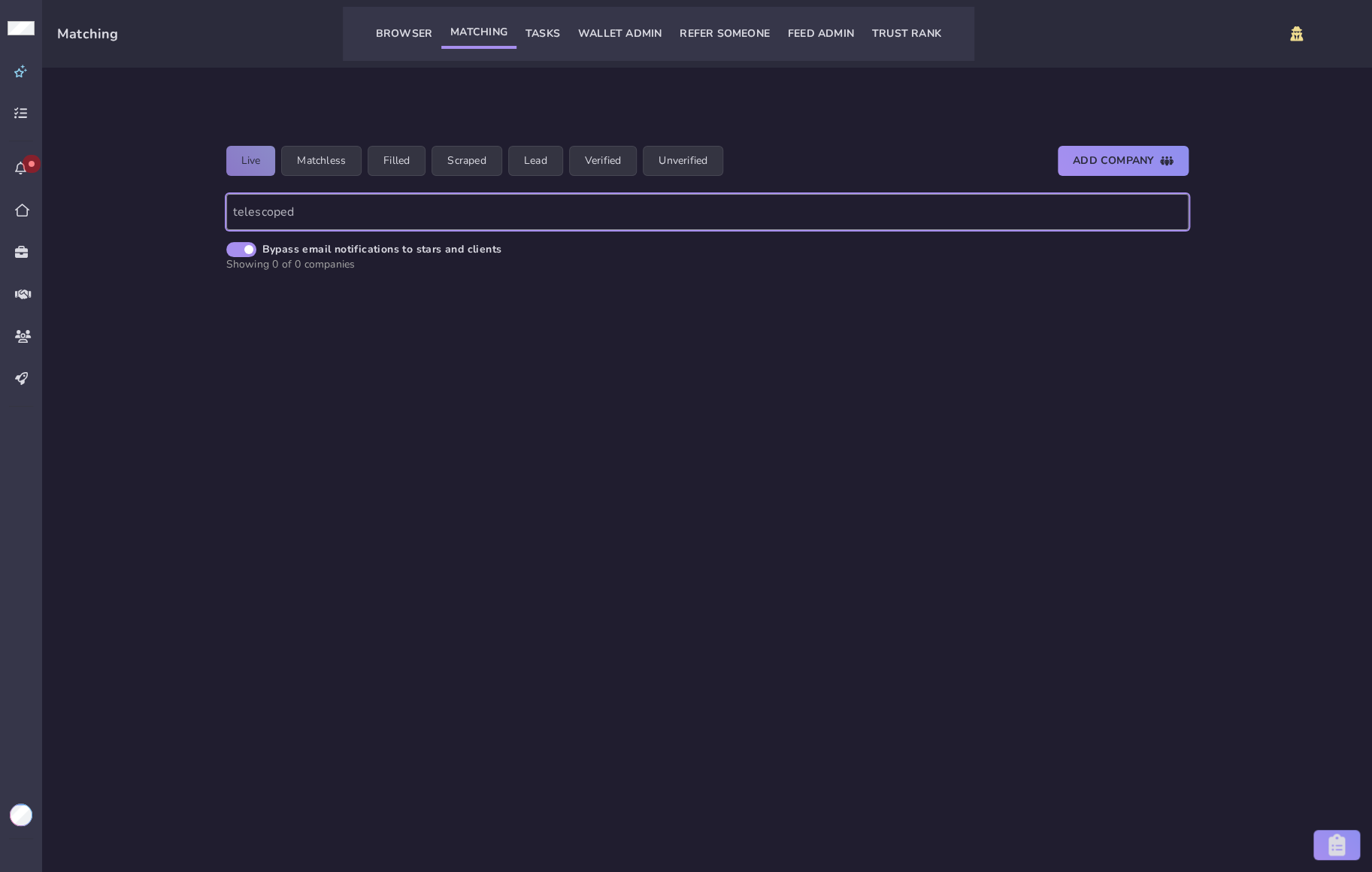 drag, startPoint x: 286, startPoint y: 216, endPoint x: 250, endPoint y: 216, distance: 36 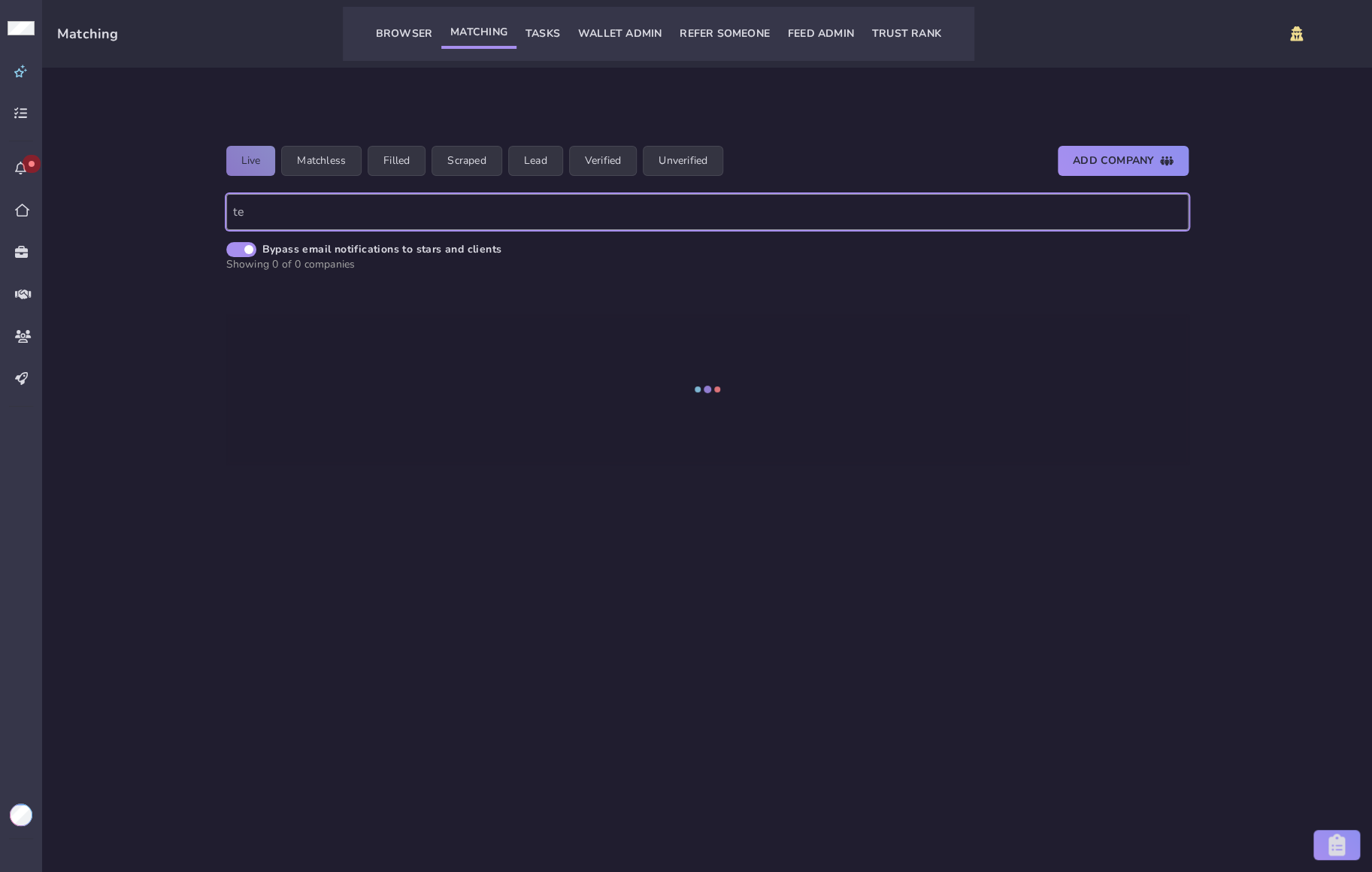 type on "t" 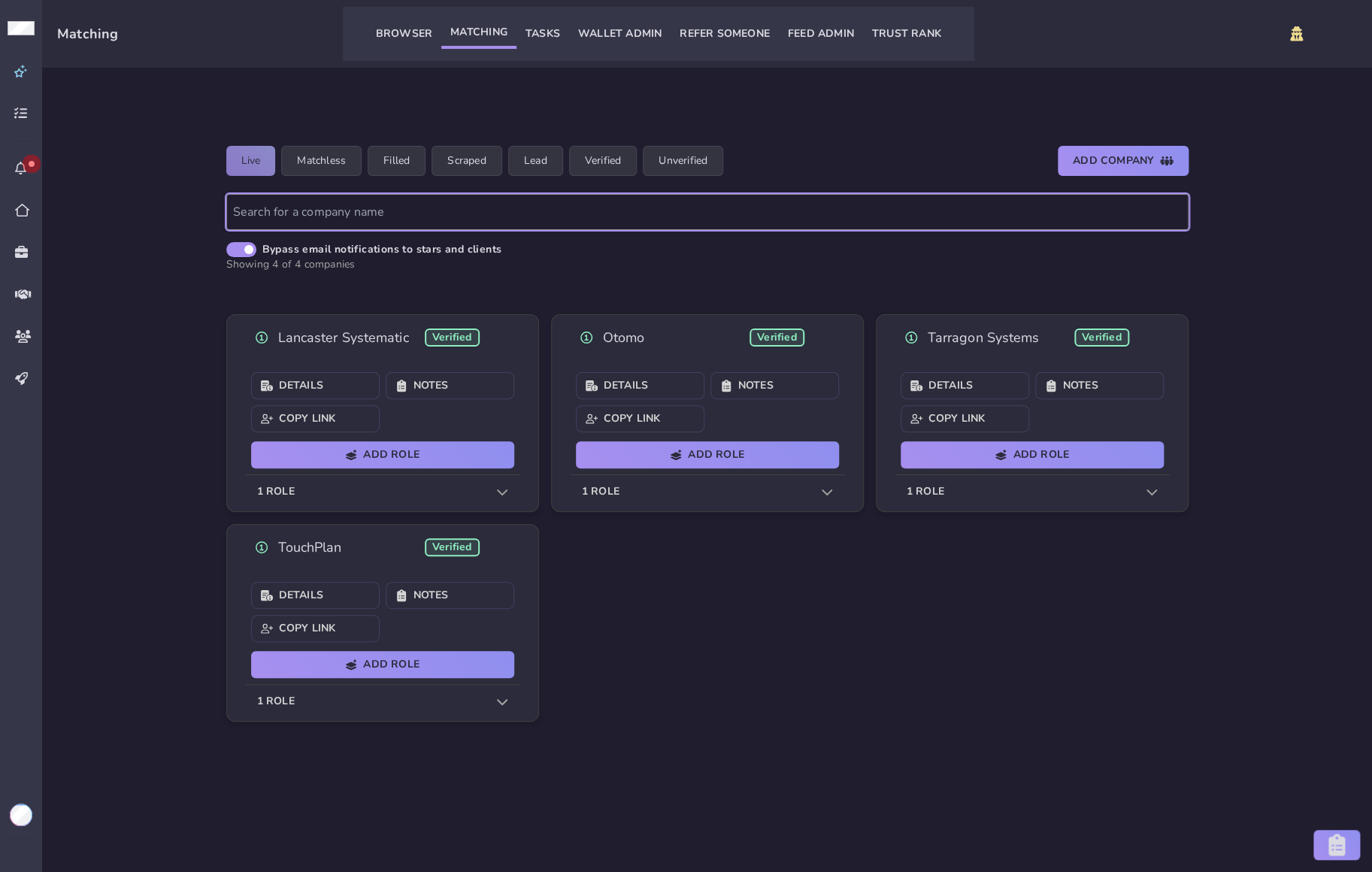 type 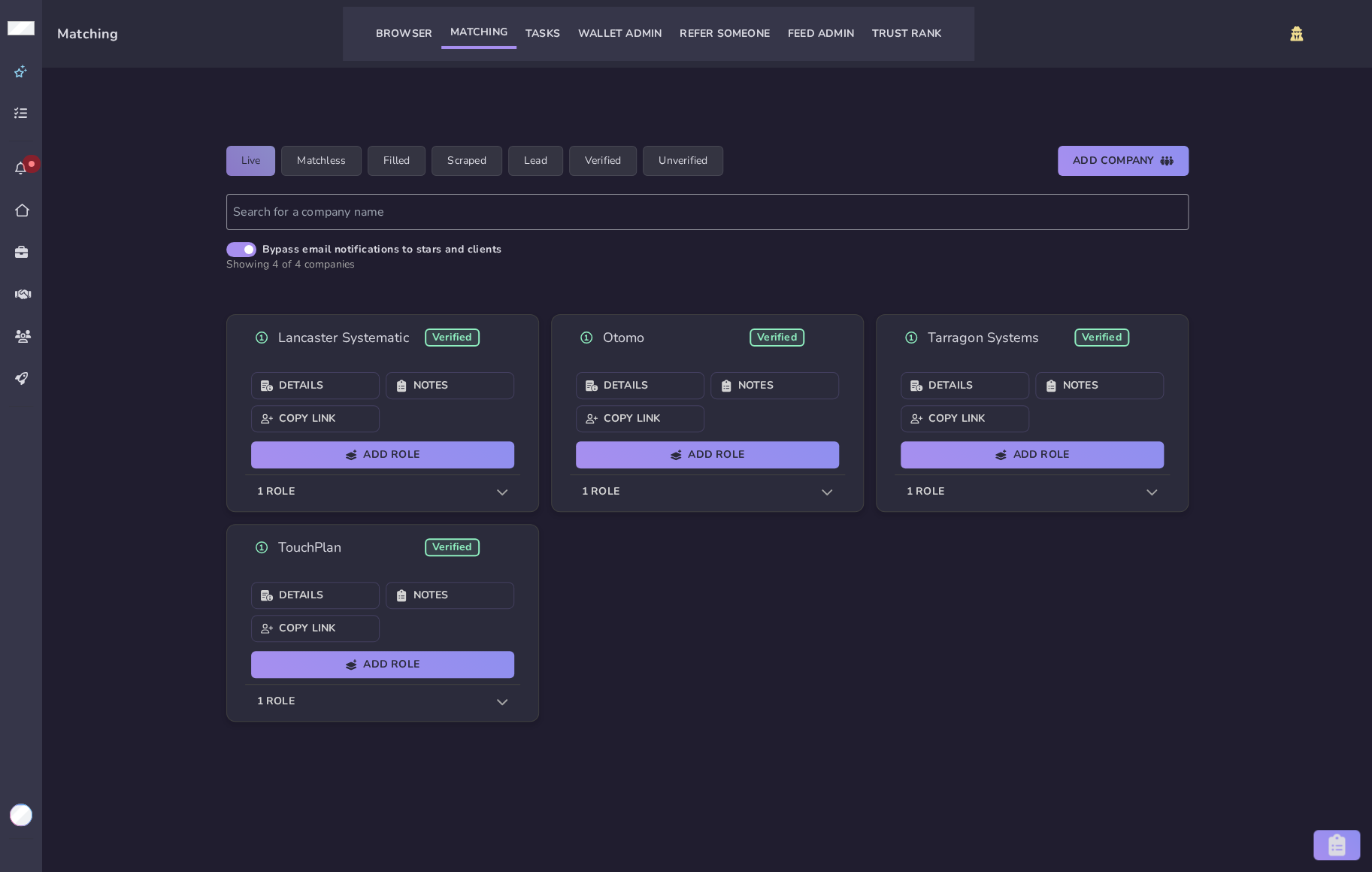 click on "1 role" at bounding box center (383, 492) 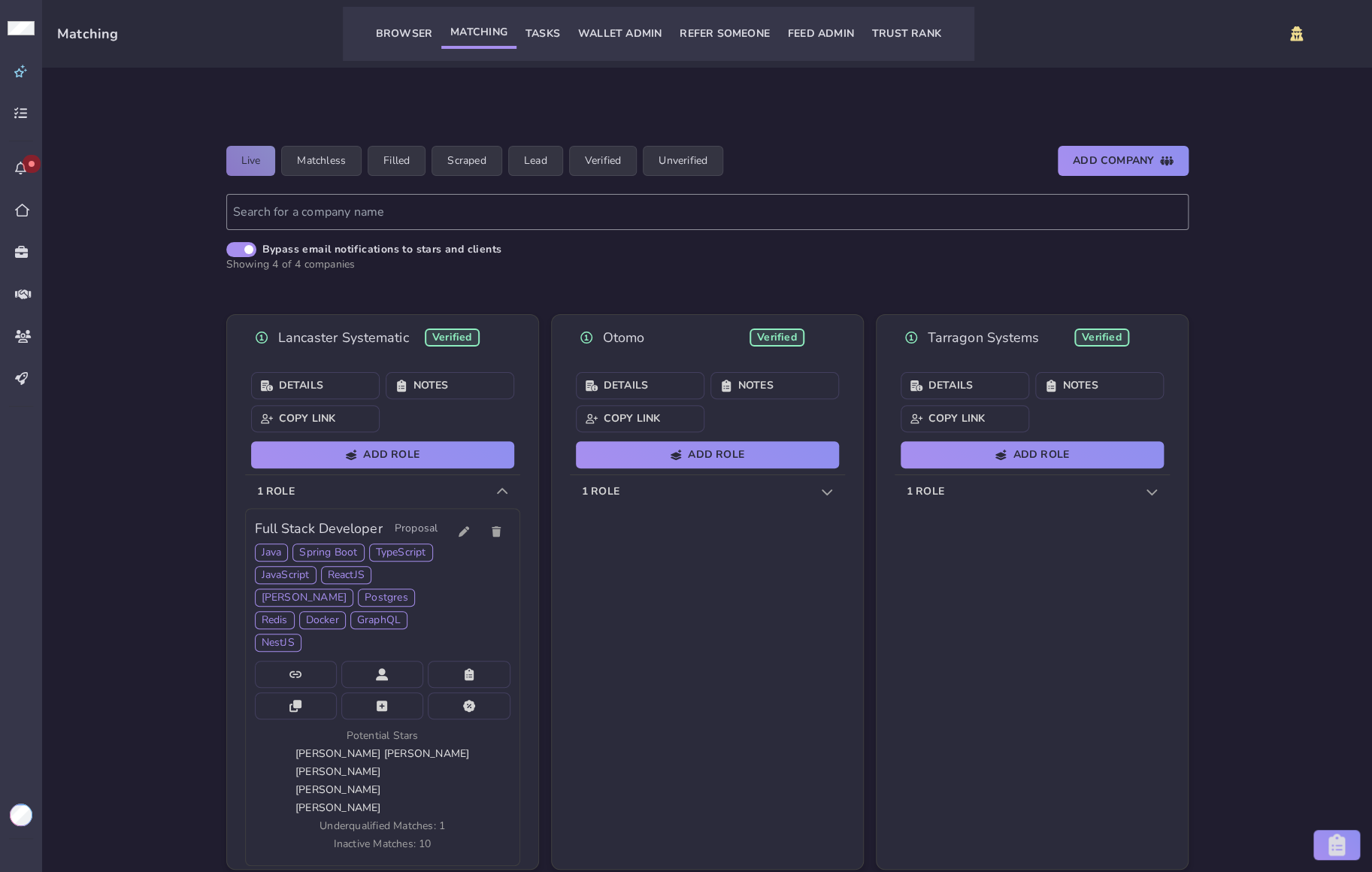 click on "1 role" at bounding box center [383, 492] 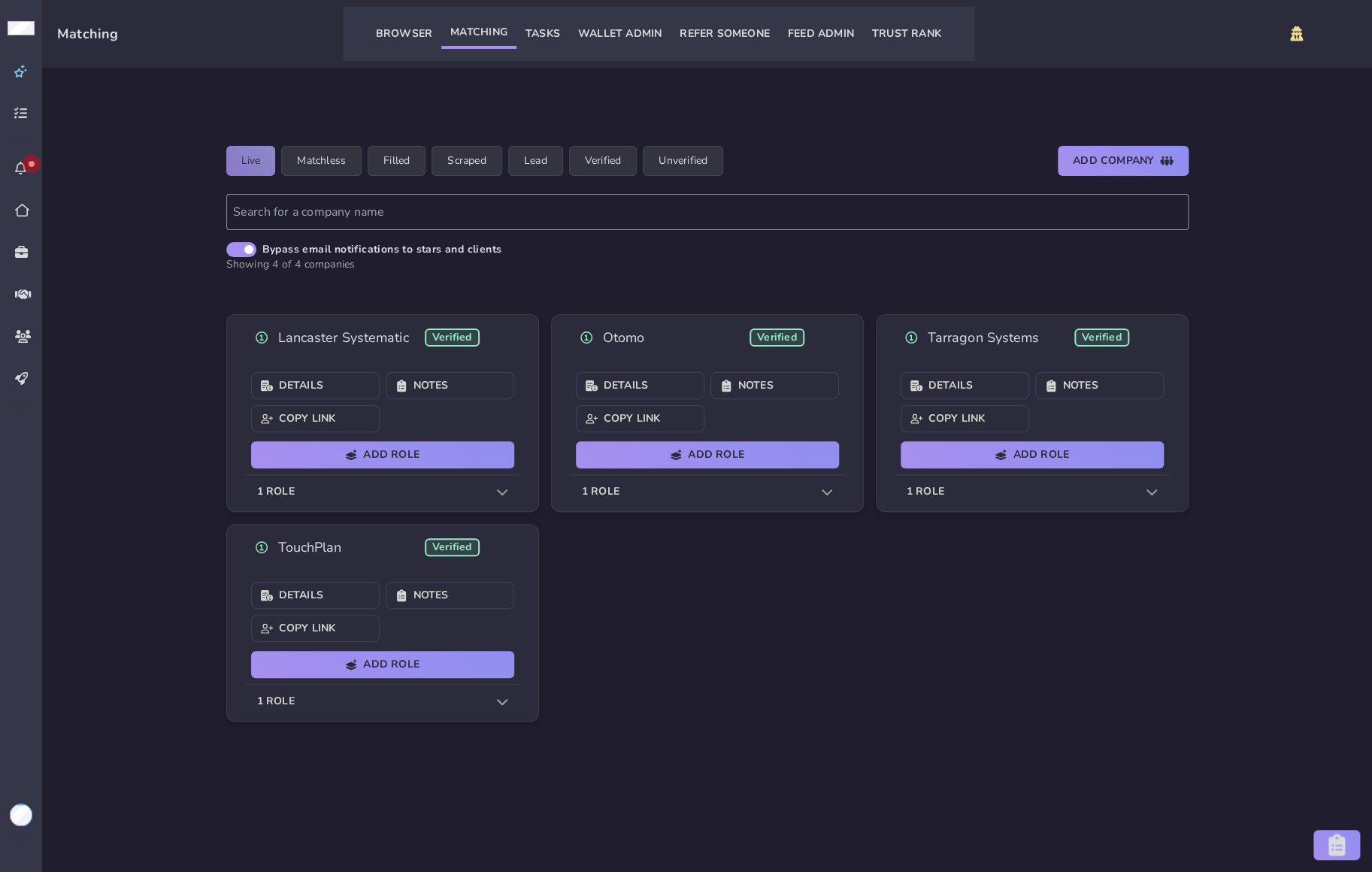 click on "1 role" at bounding box center (707, 492) 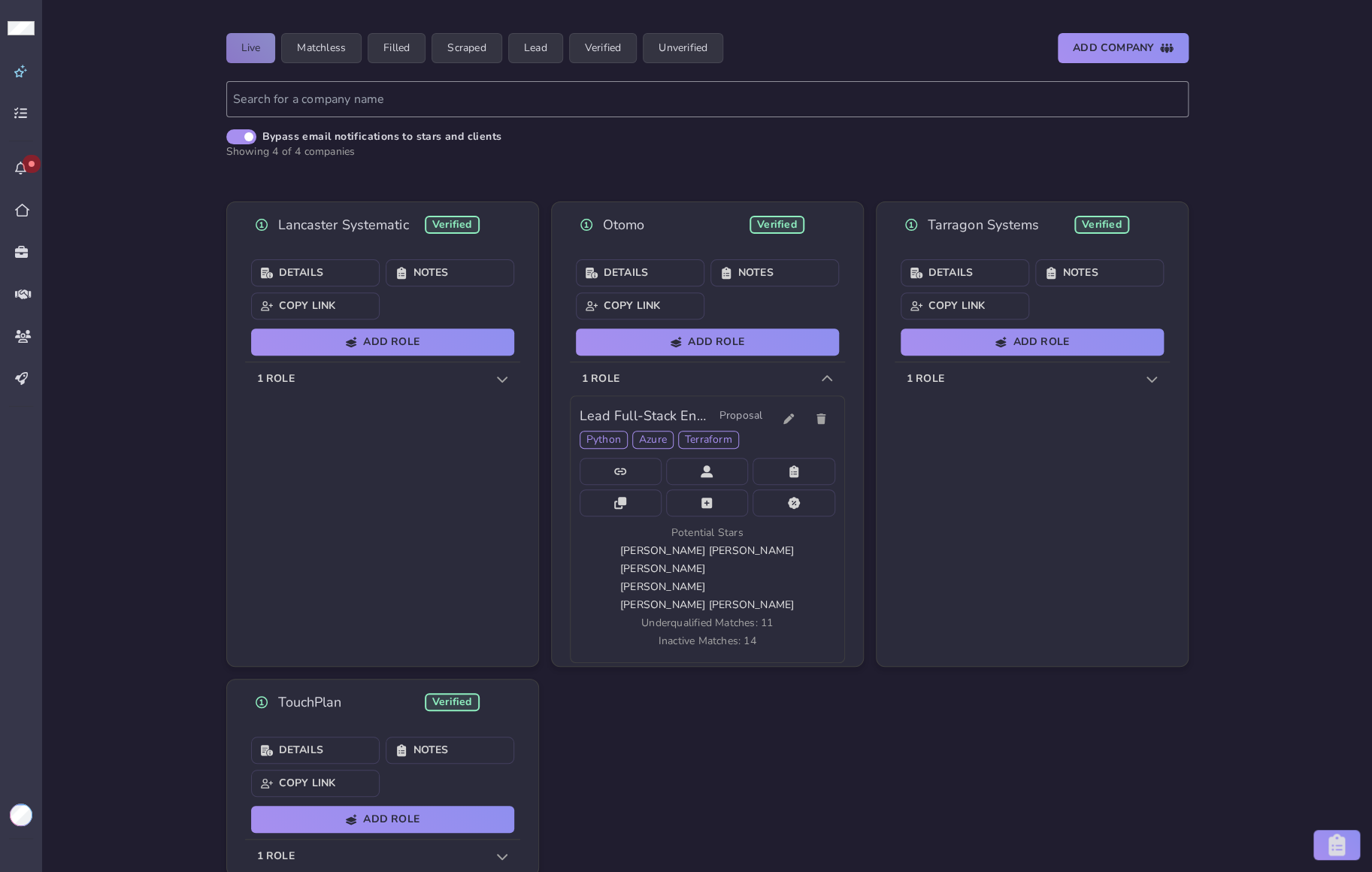 scroll, scrollTop: 135, scrollLeft: 0, axis: vertical 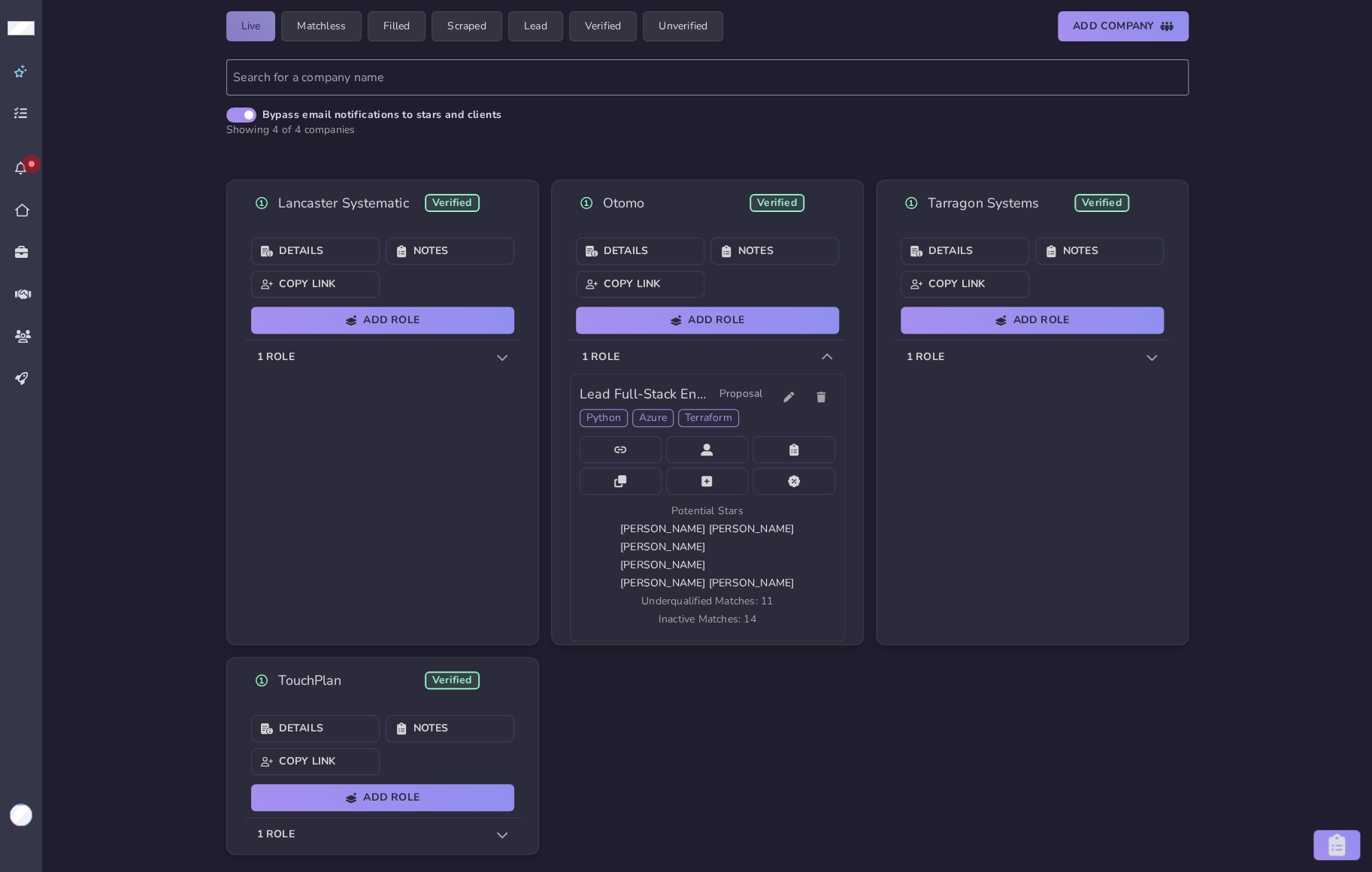 click on "1 role" at bounding box center (707, 357) 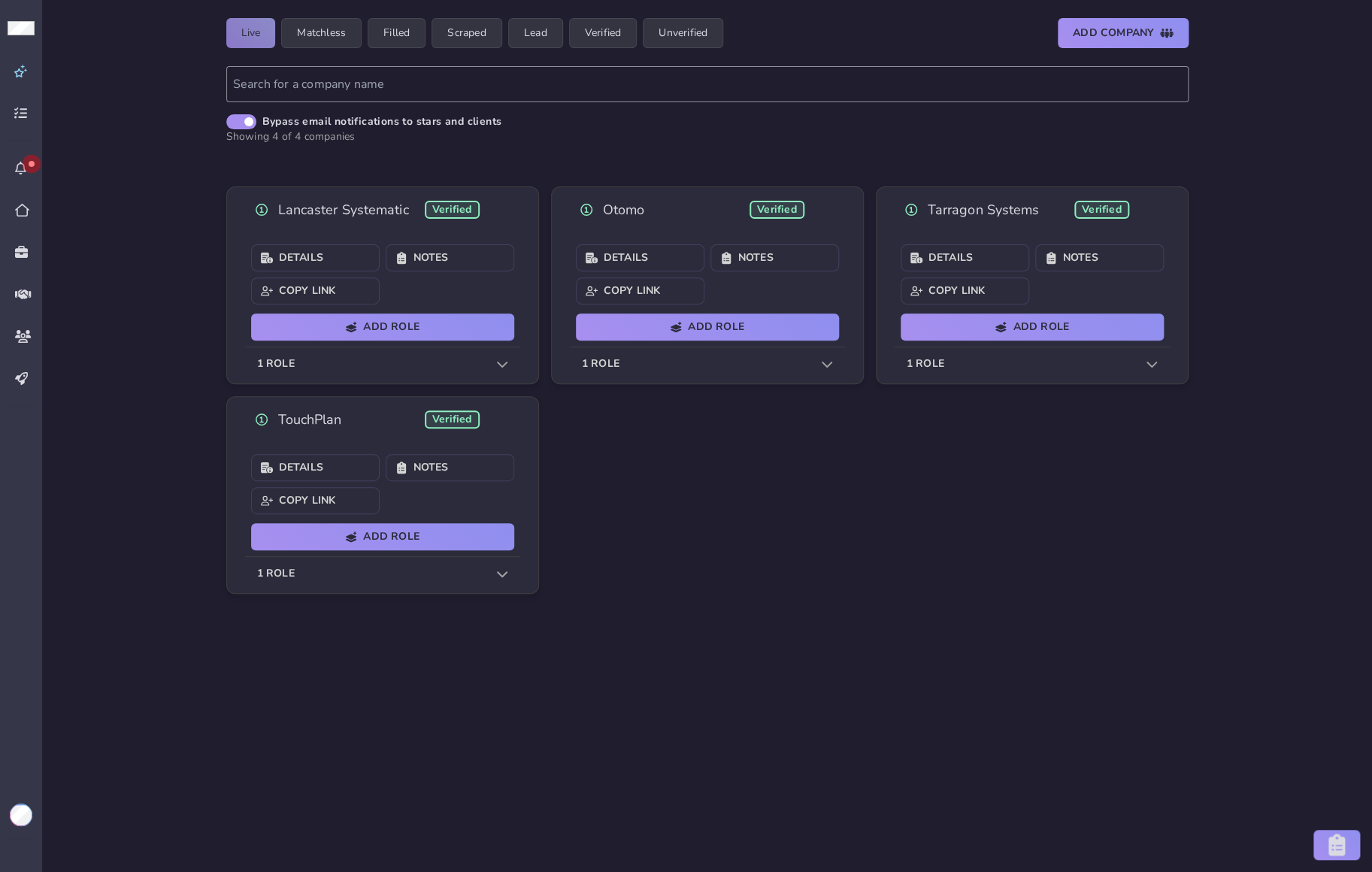 click on "1 role" at bounding box center [1032, 364] 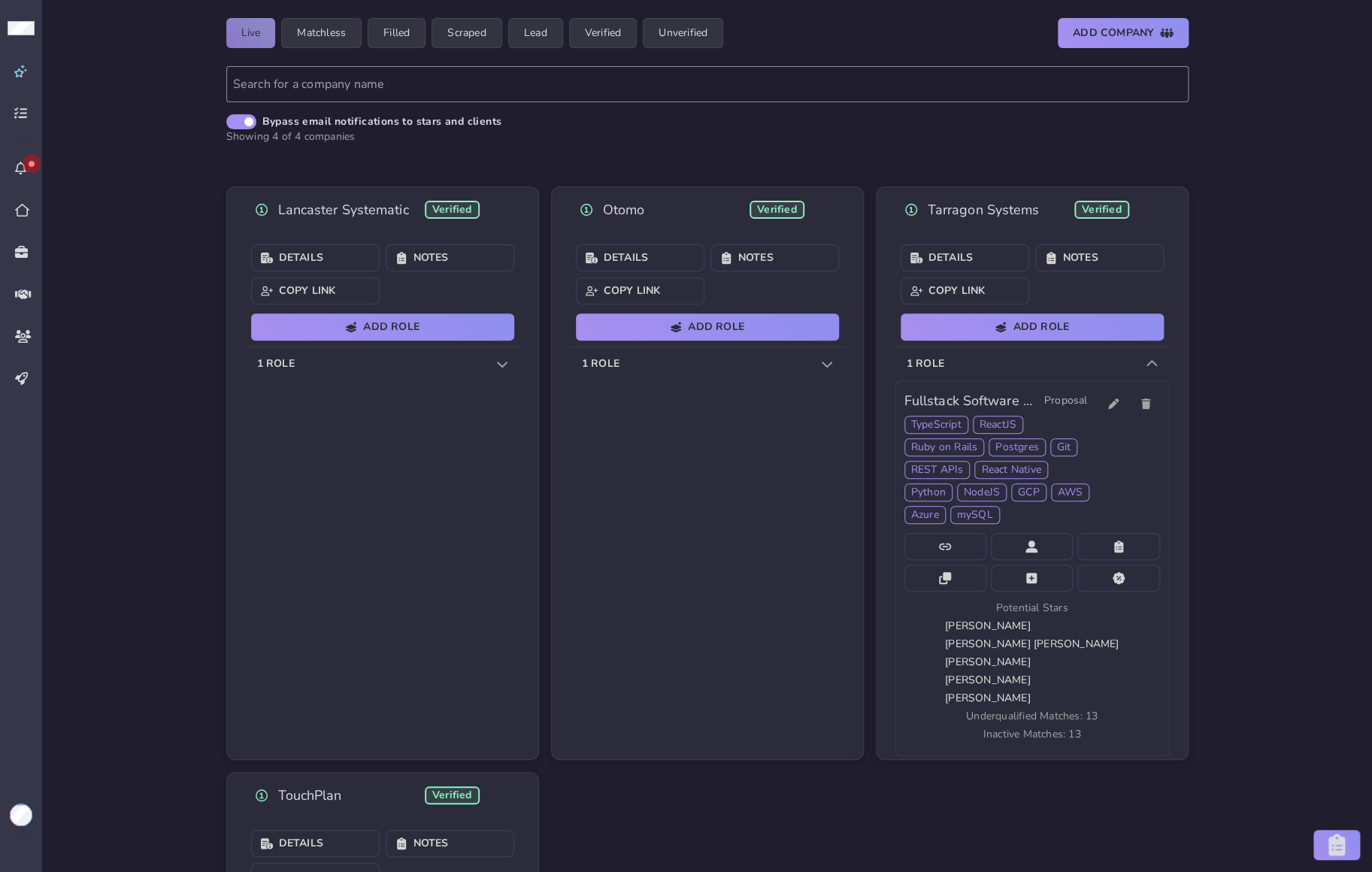 click on "1 role" at bounding box center (1032, 364) 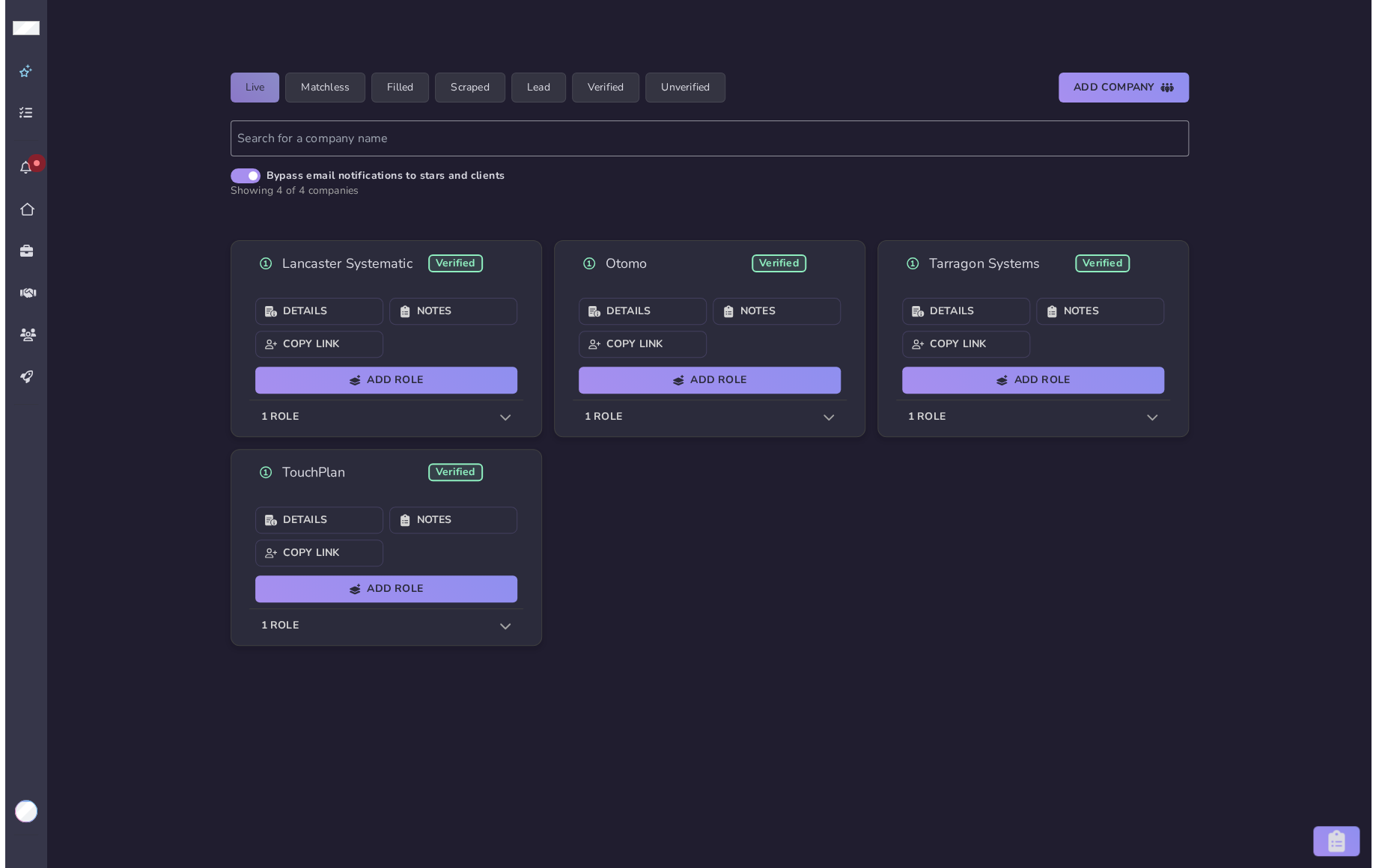 scroll, scrollTop: 0, scrollLeft: 0, axis: both 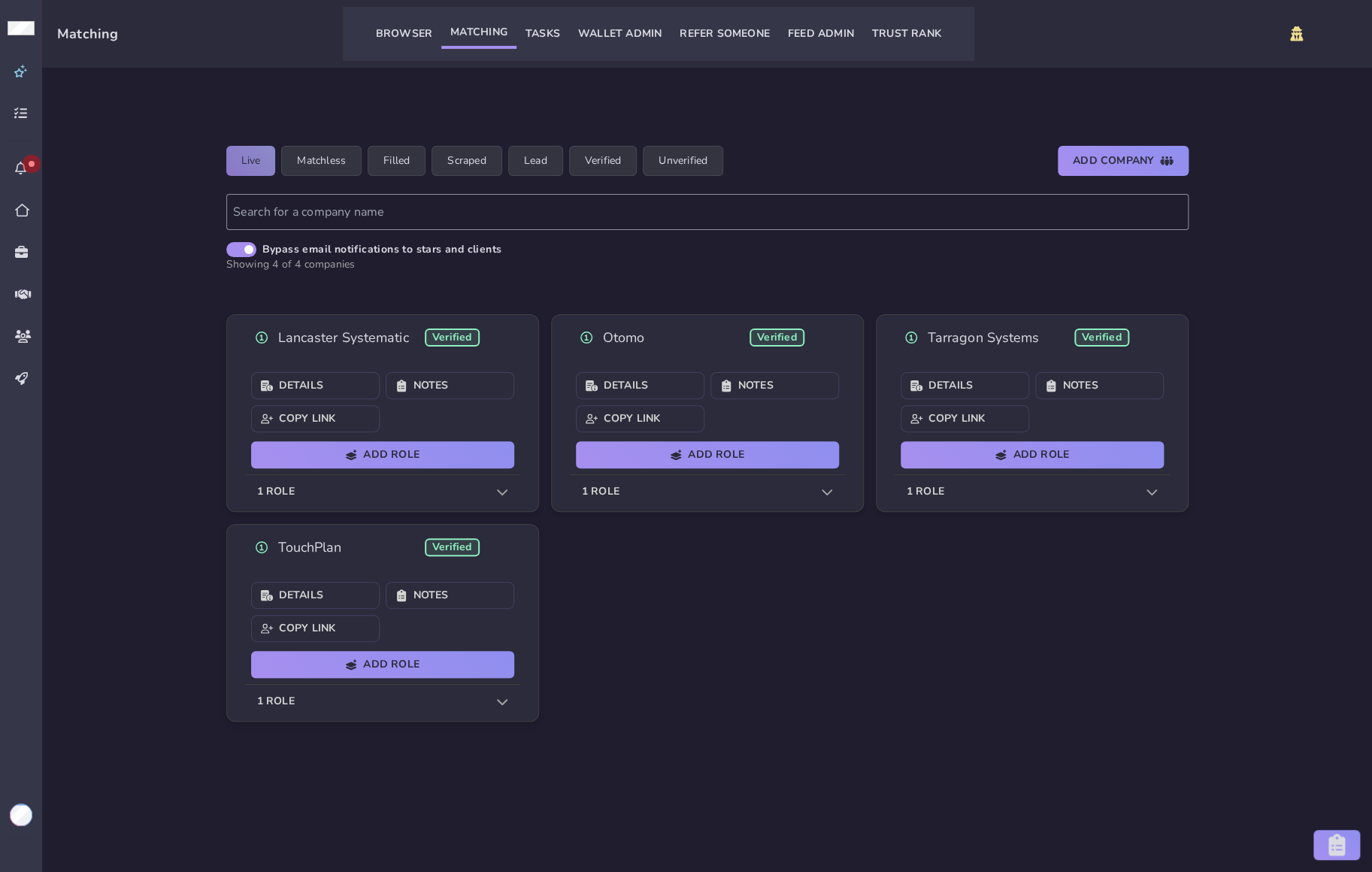 click on "1 role" at bounding box center [1032, 492] 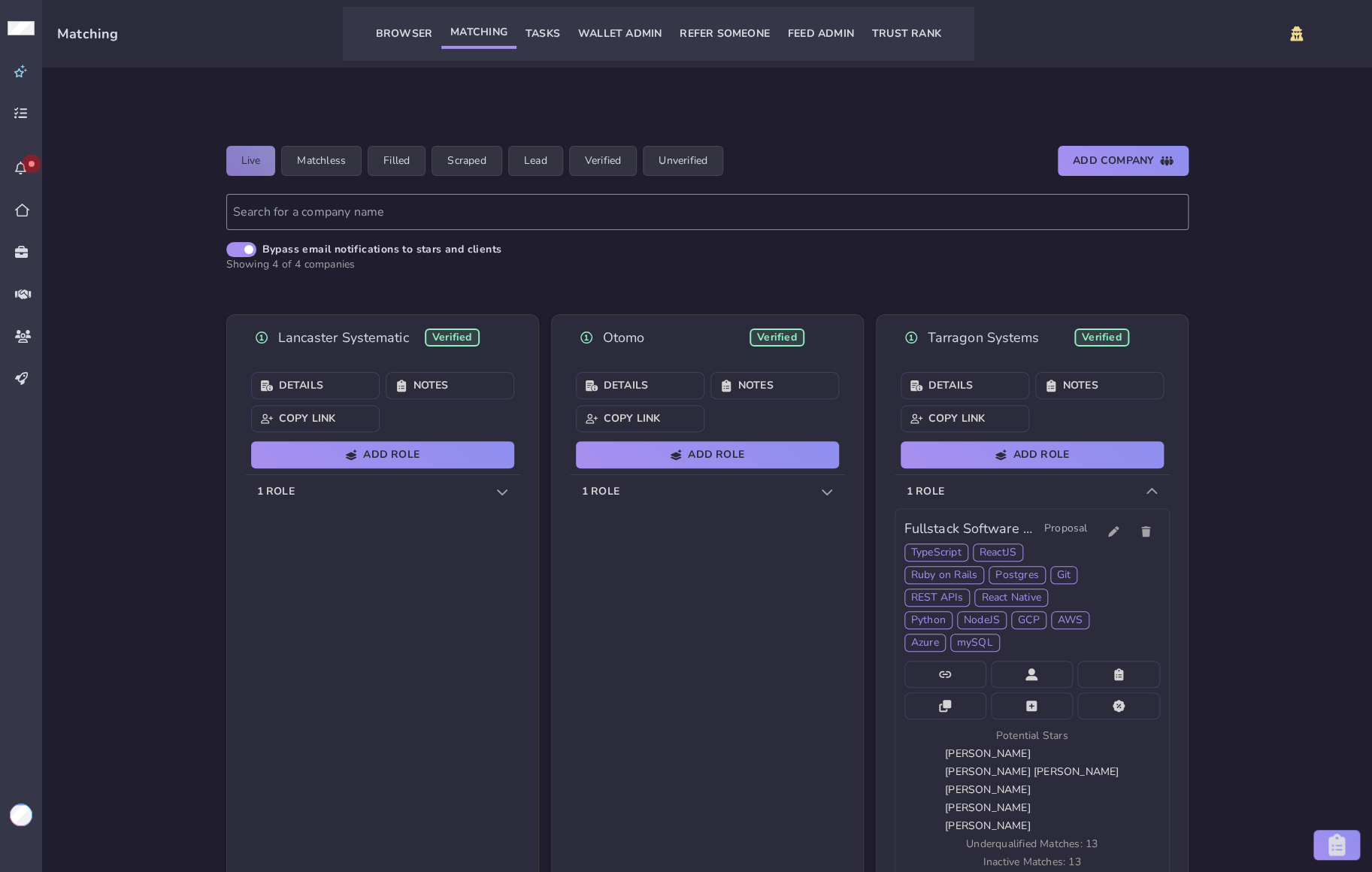 click on "1 role" at bounding box center [1032, 492] 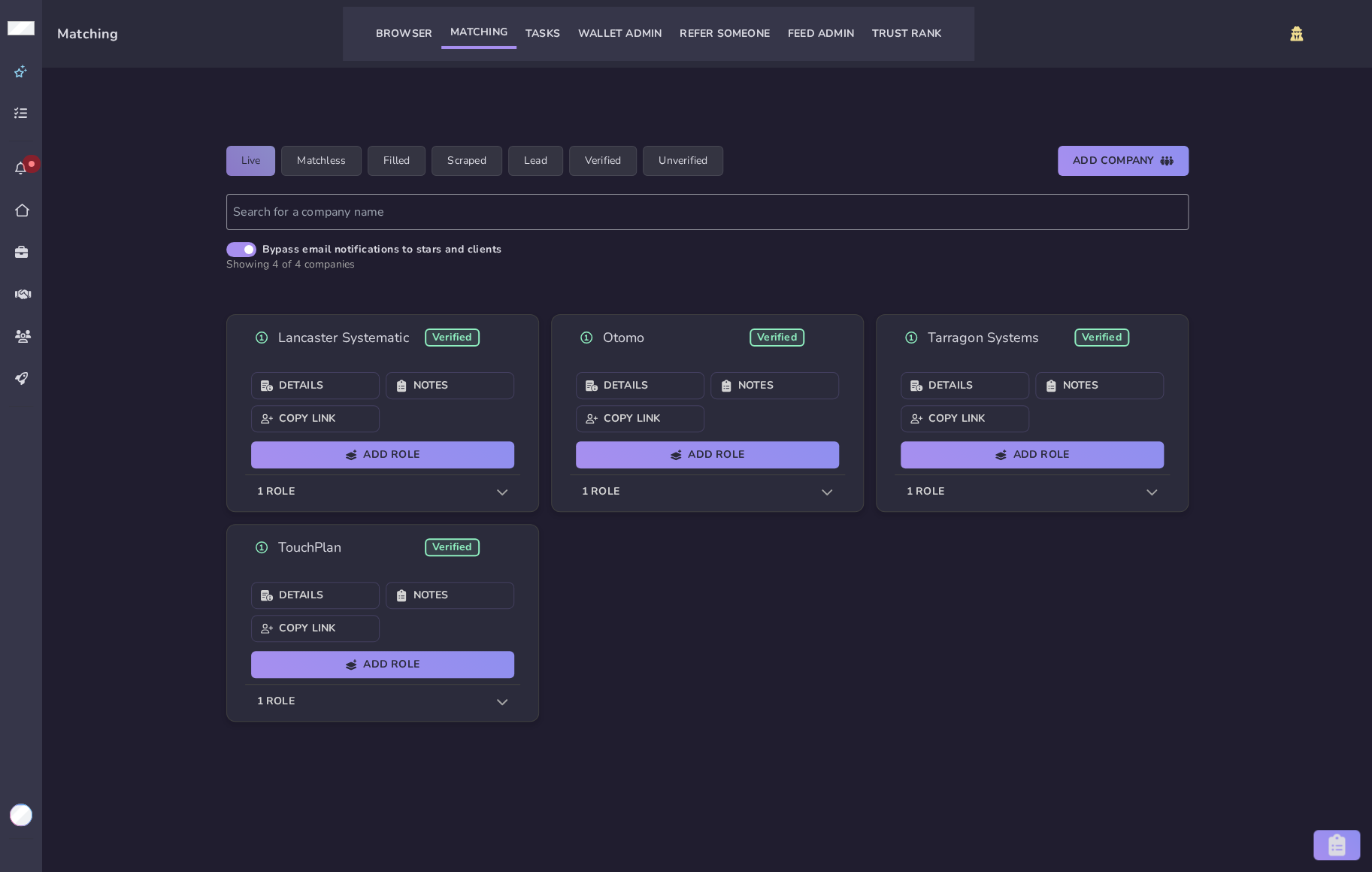 click on "1 role" at bounding box center [383, 492] 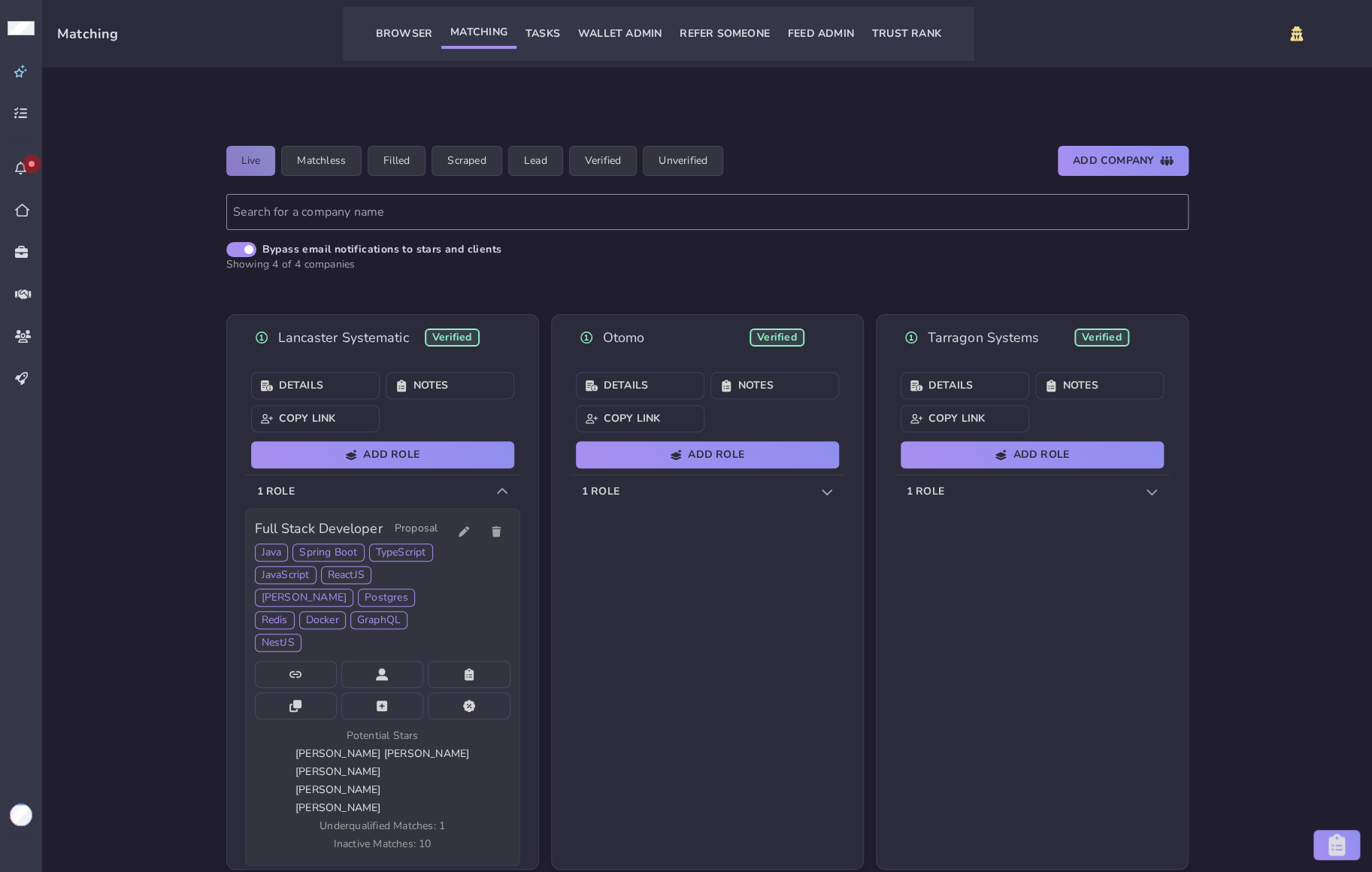 click on "Andres Carvajal" 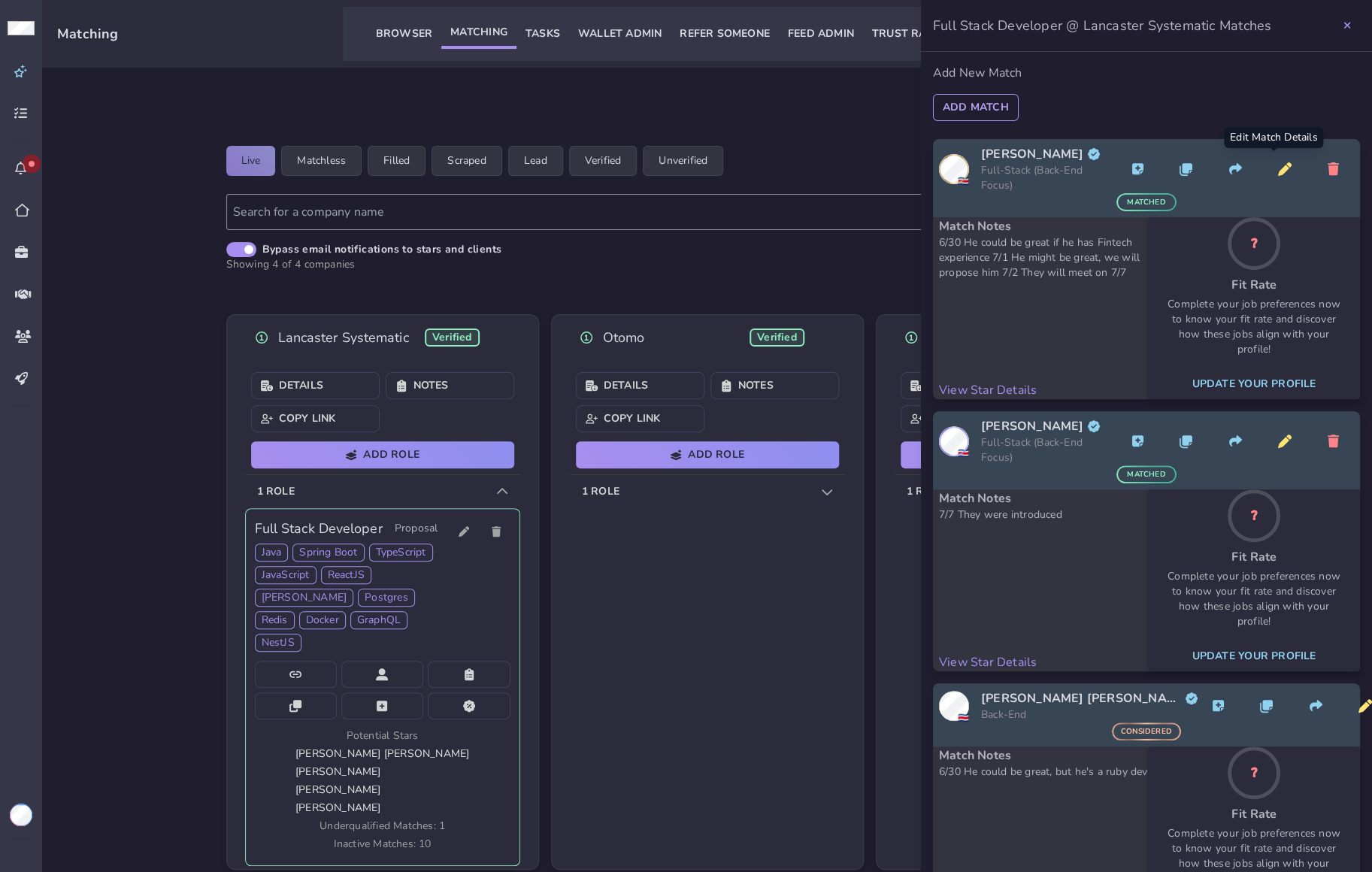 click 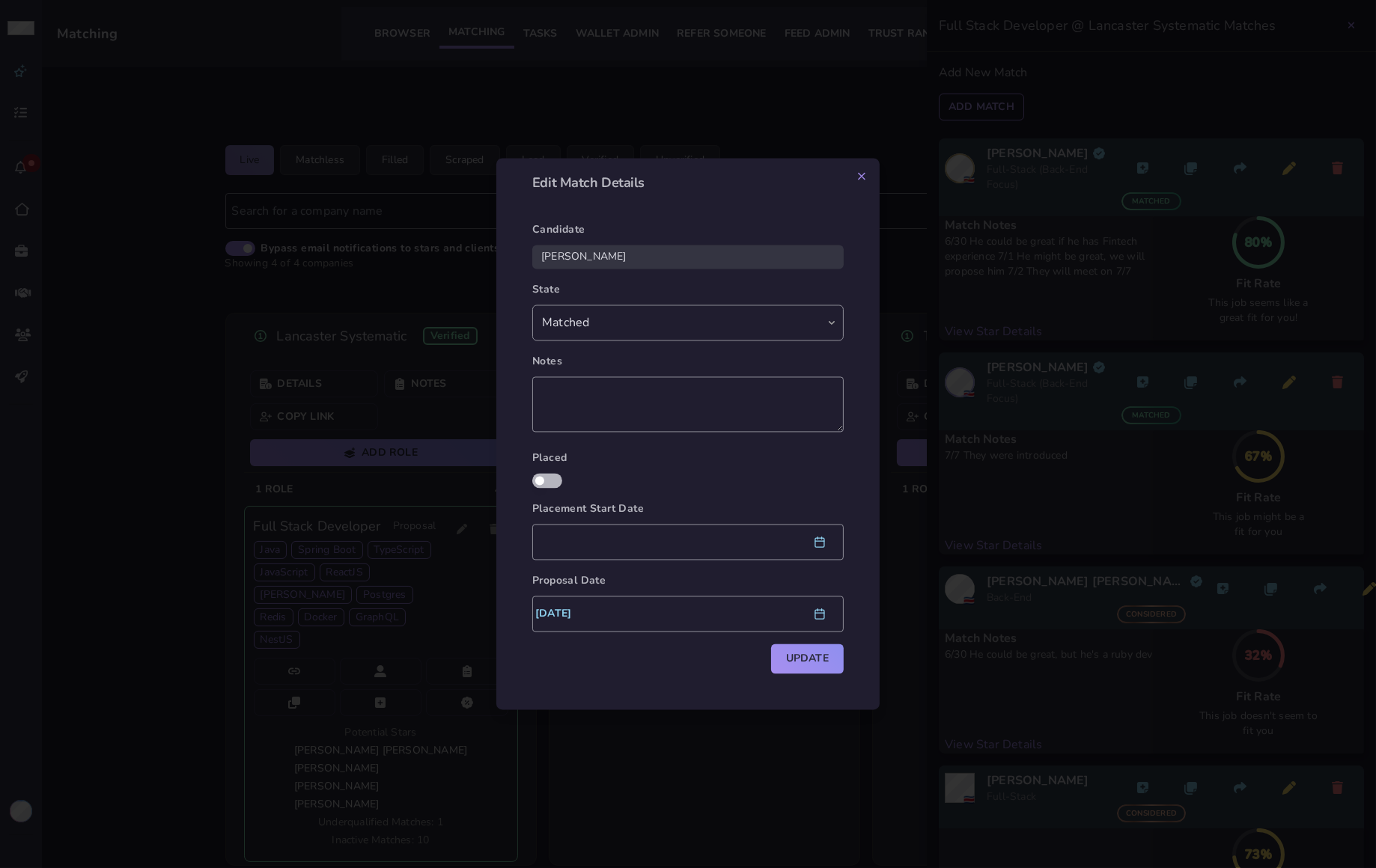 scroll, scrollTop: 36, scrollLeft: 0, axis: vertical 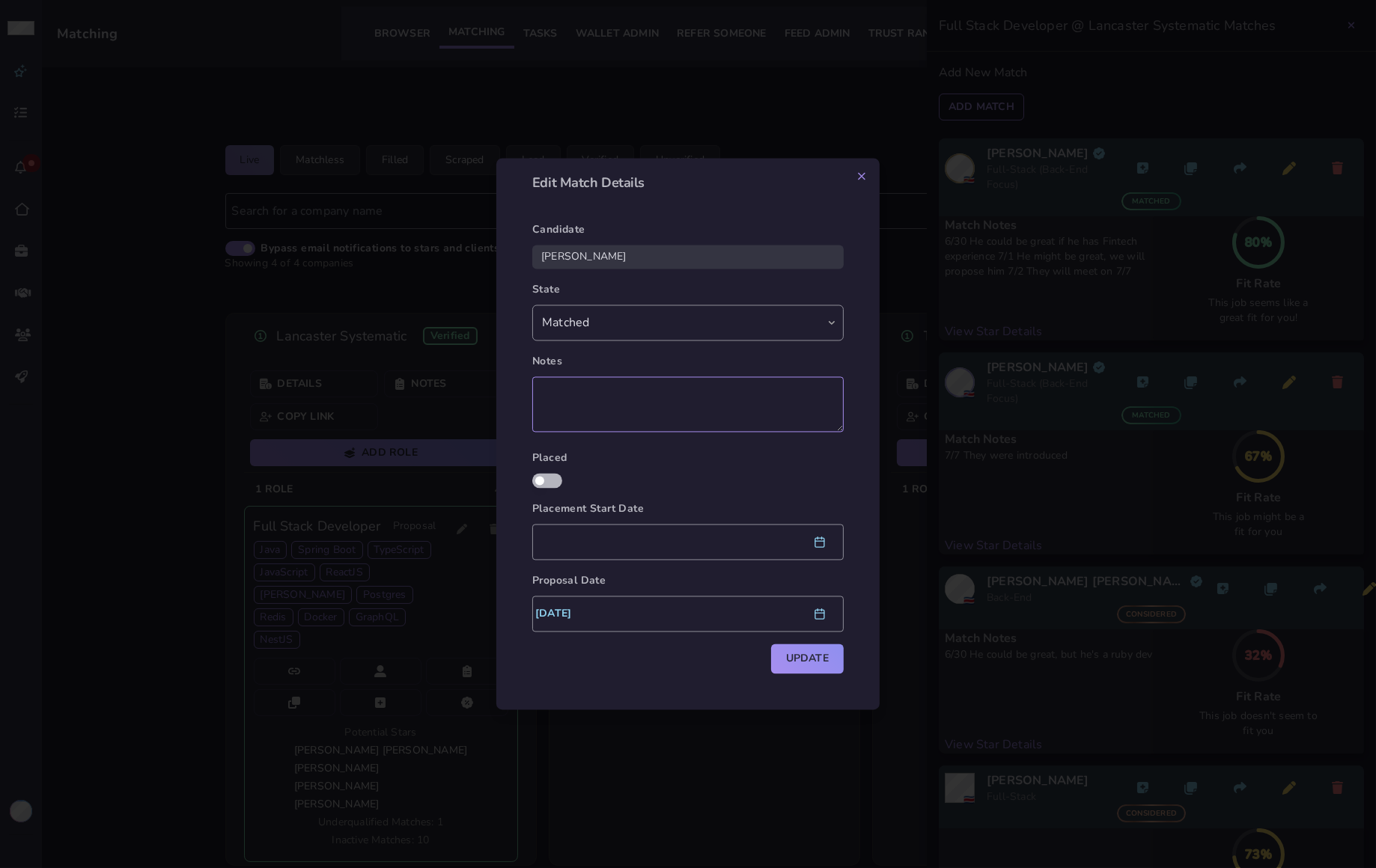 drag, startPoint x: 746, startPoint y: 415, endPoint x: 753, endPoint y: 423, distance: 10.630146 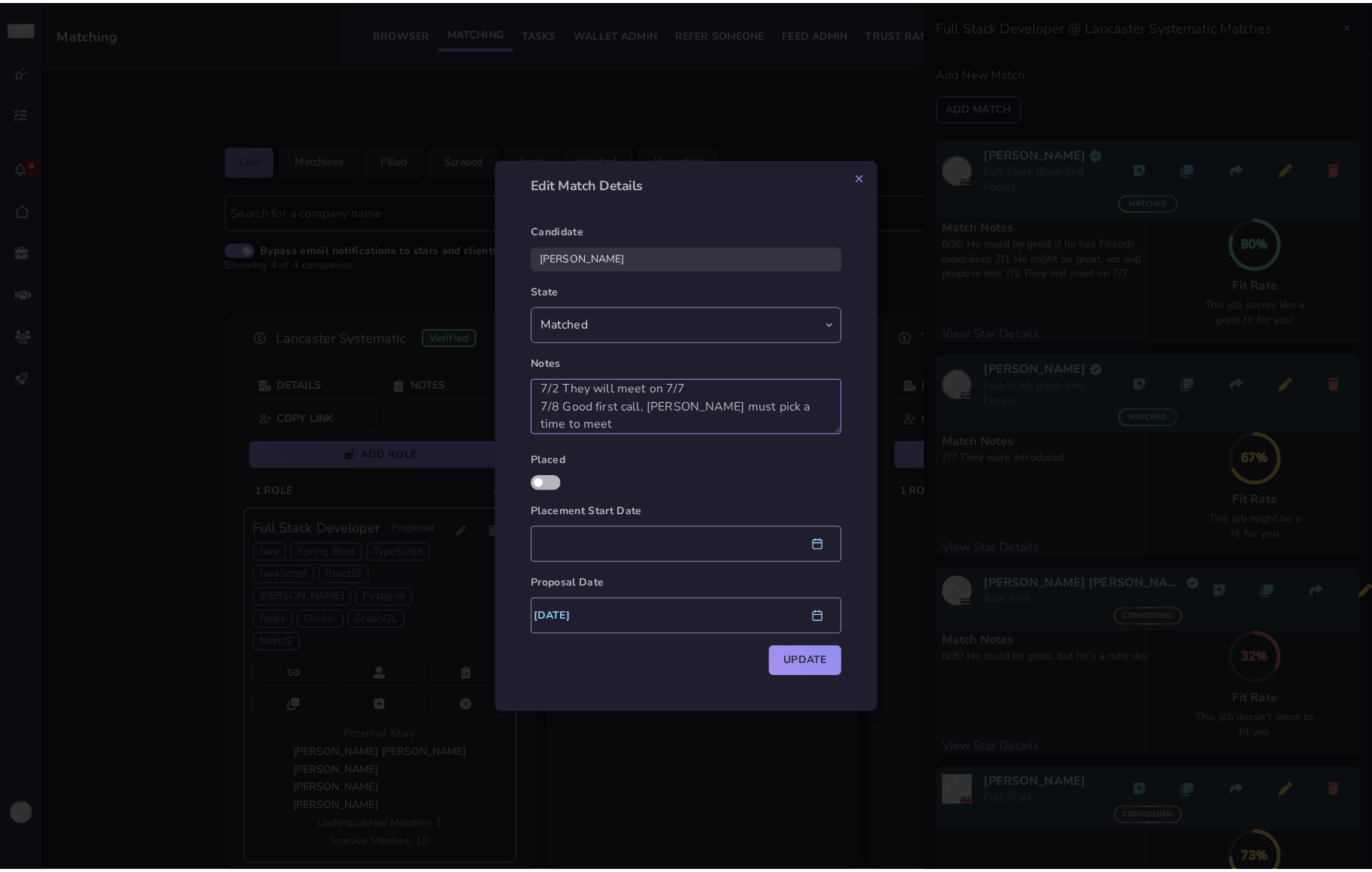 scroll, scrollTop: 62, scrollLeft: 0, axis: vertical 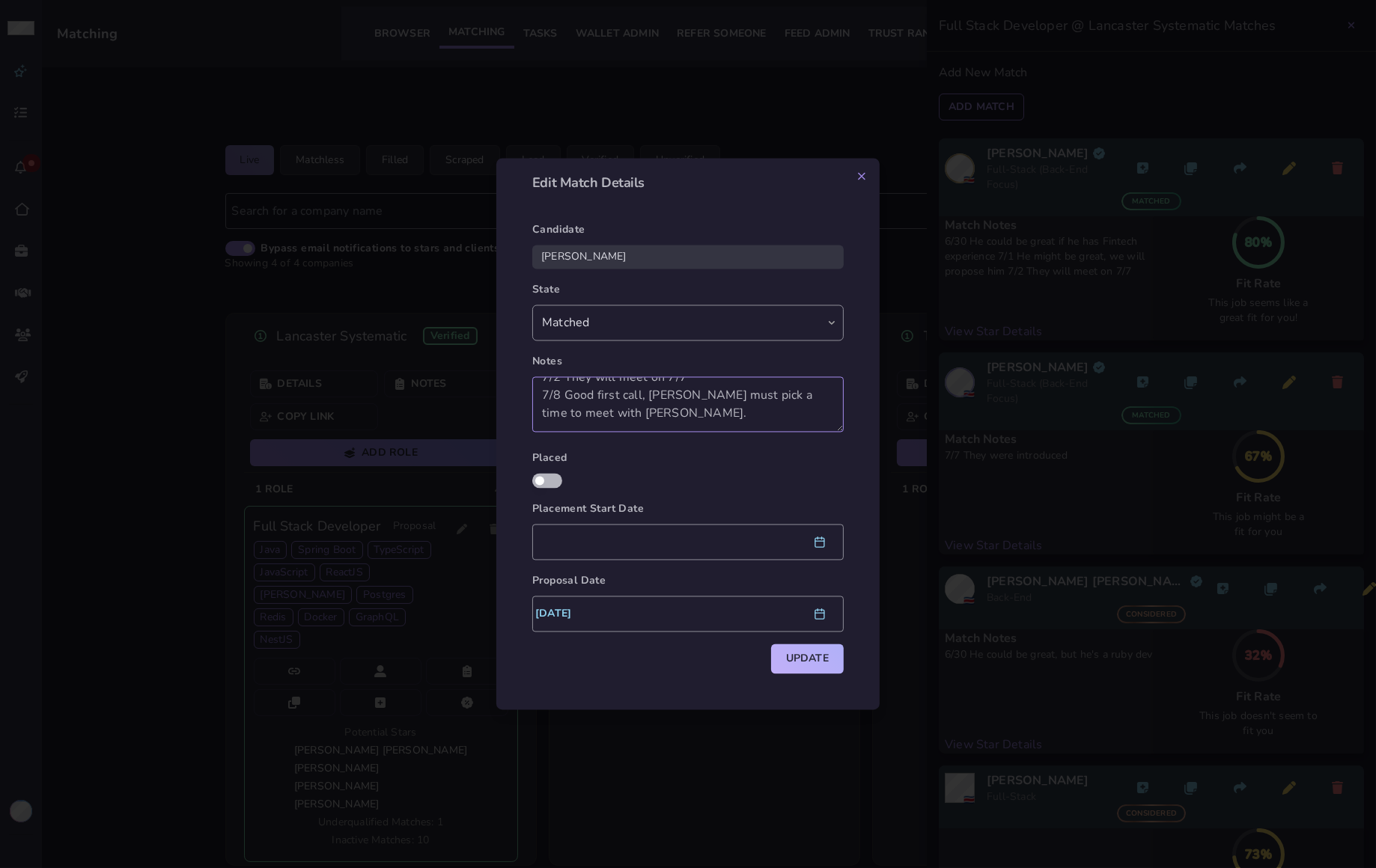 type on "6/30 He could be great if he has Fintech experience
7/1 He might be great, we will propose him
7/2 They will meet on 7/7
7/8 Good first call, Andrés must pick a time to meet with Kunal." 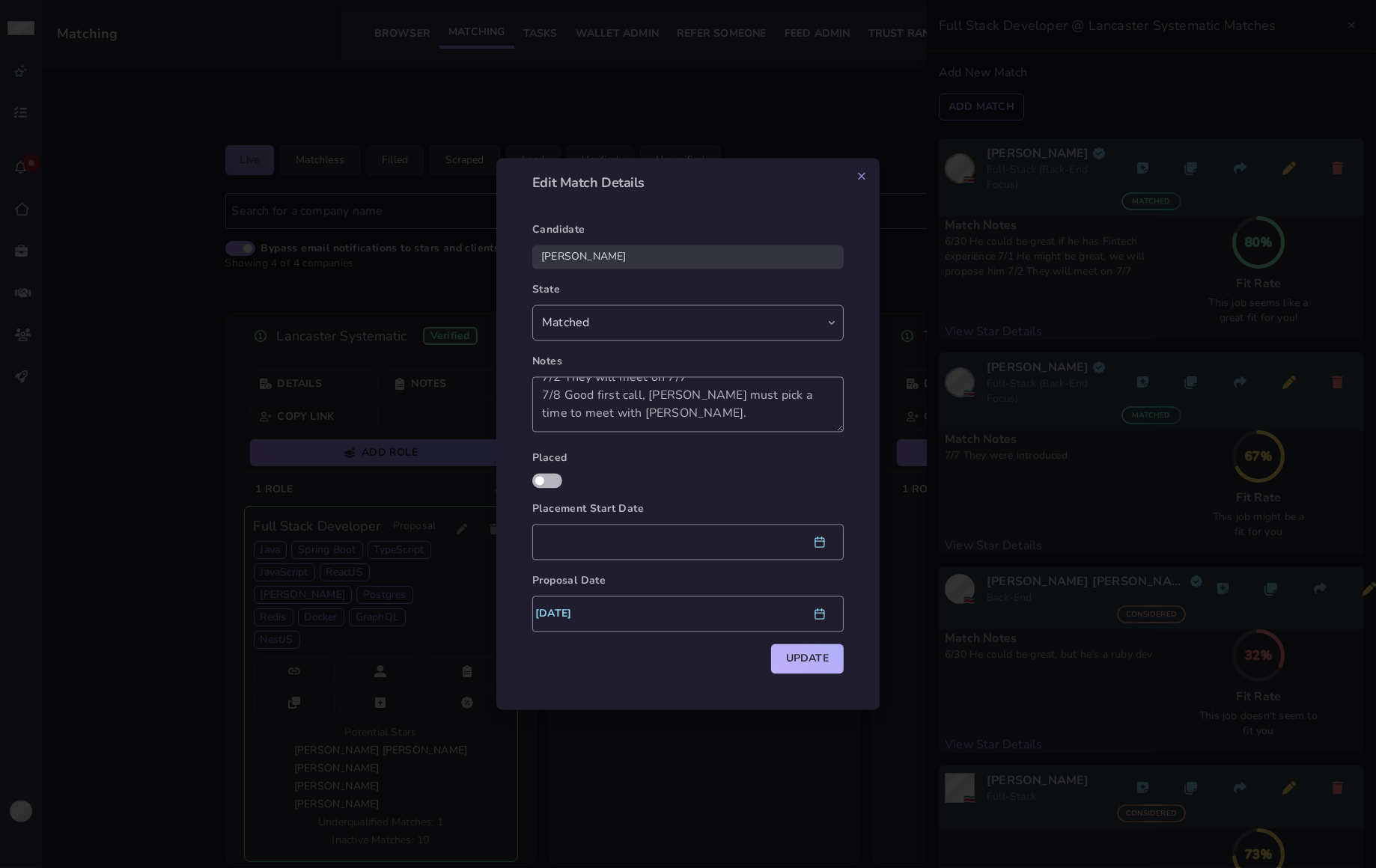 click on "Update" at bounding box center [807, 659] 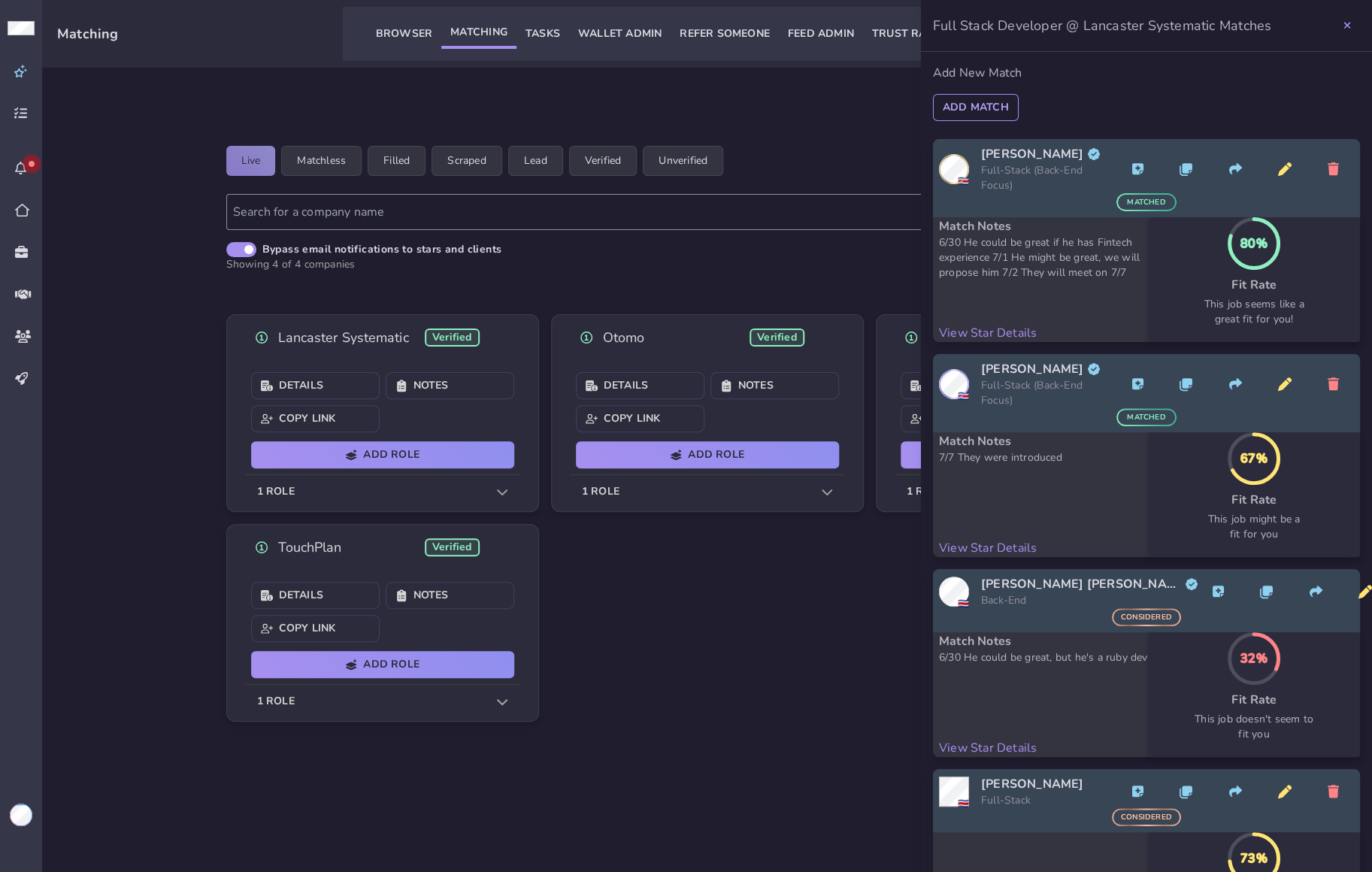 click at bounding box center (1347, 26) 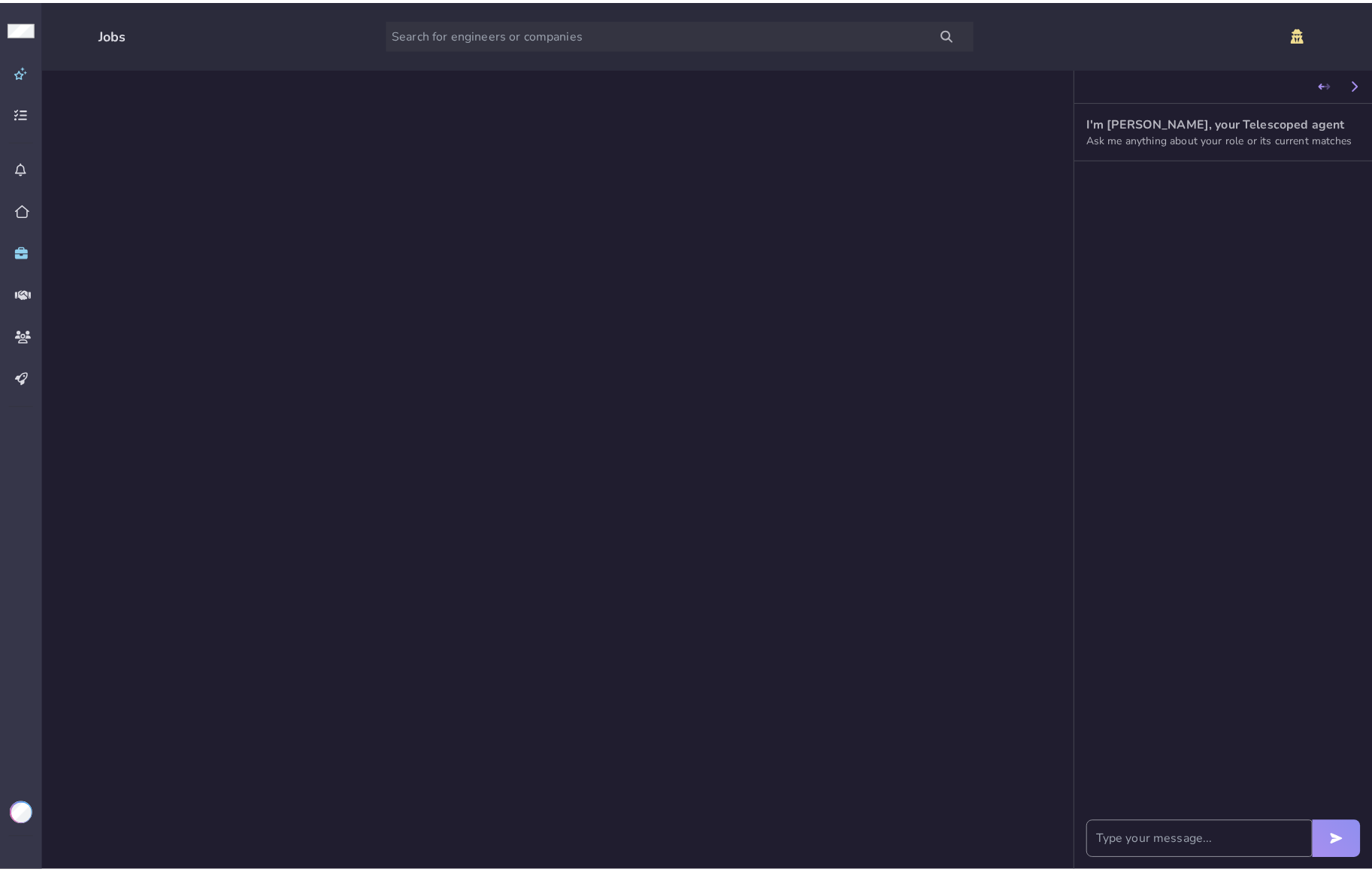 scroll, scrollTop: 0, scrollLeft: 0, axis: both 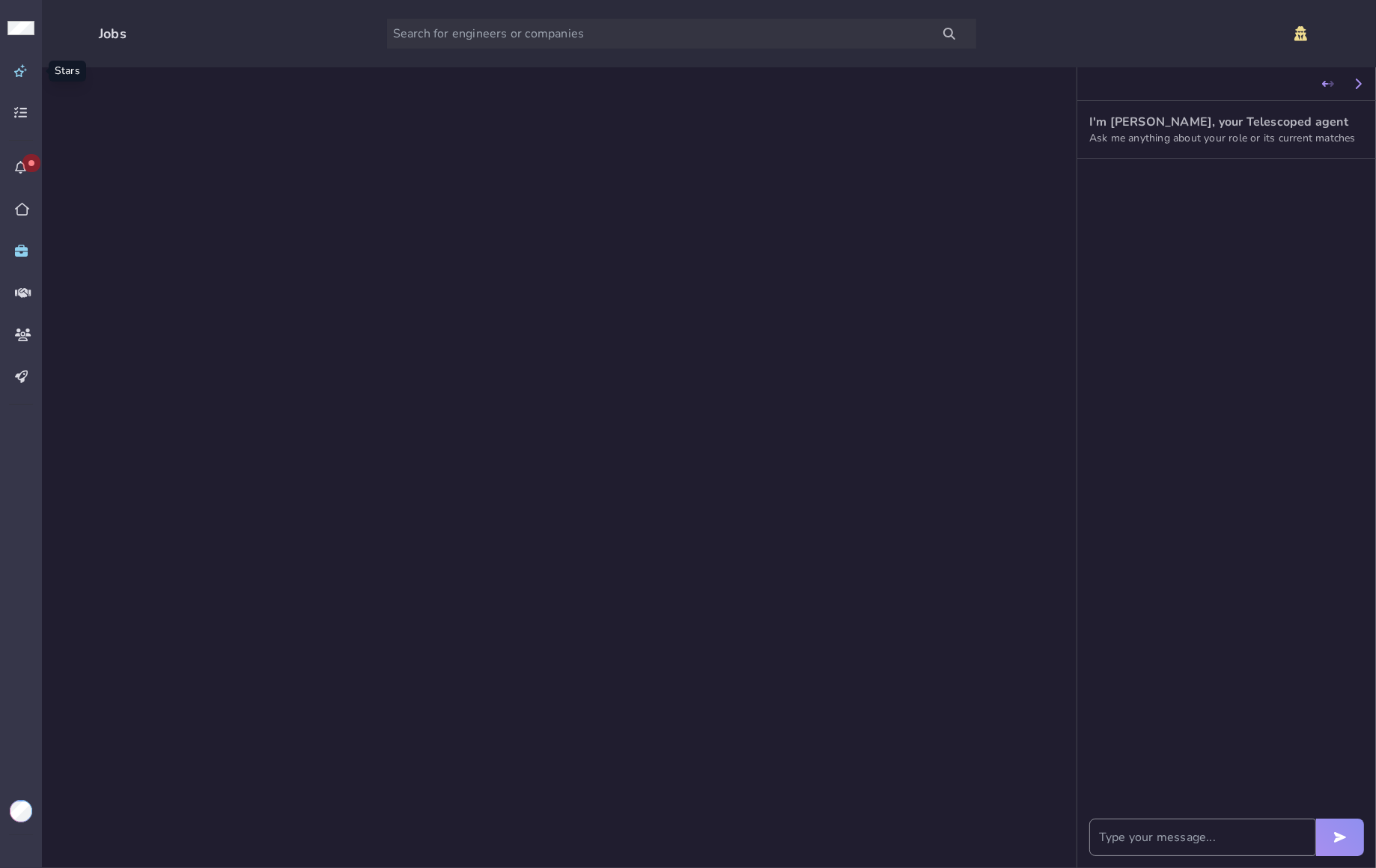 click at bounding box center [21, 71] 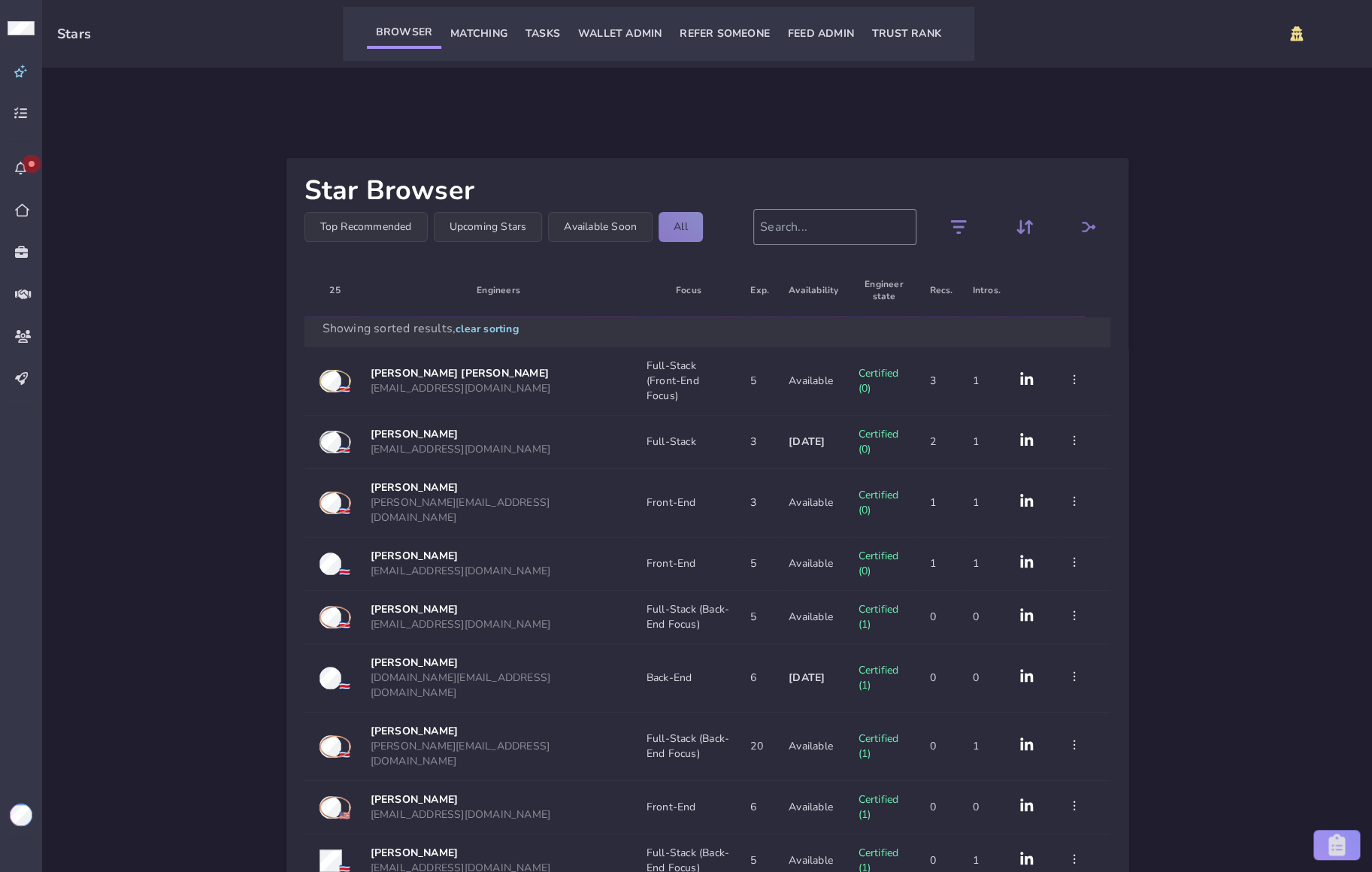 click at bounding box center [834, 227] 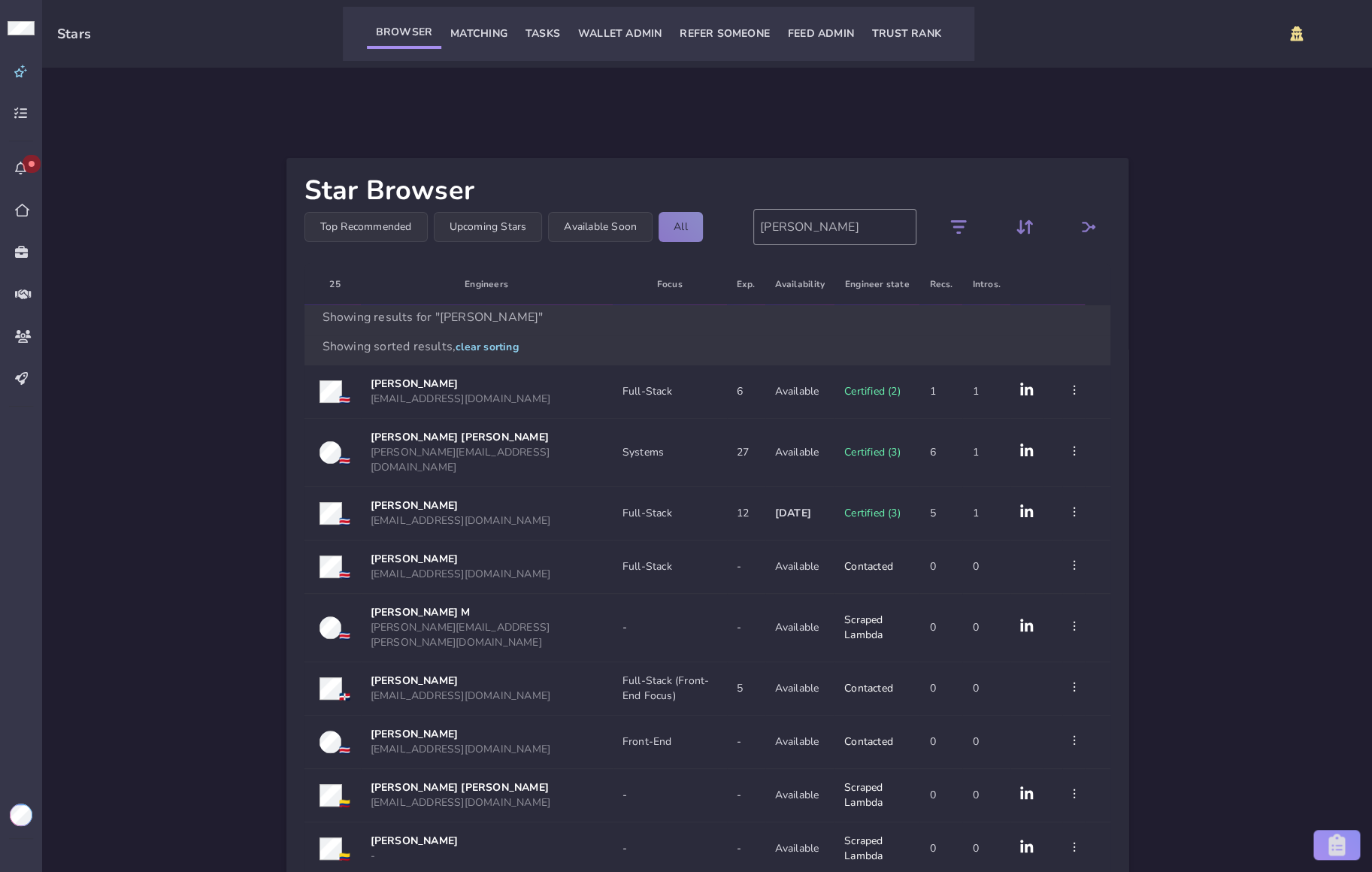 type on "alvaro" 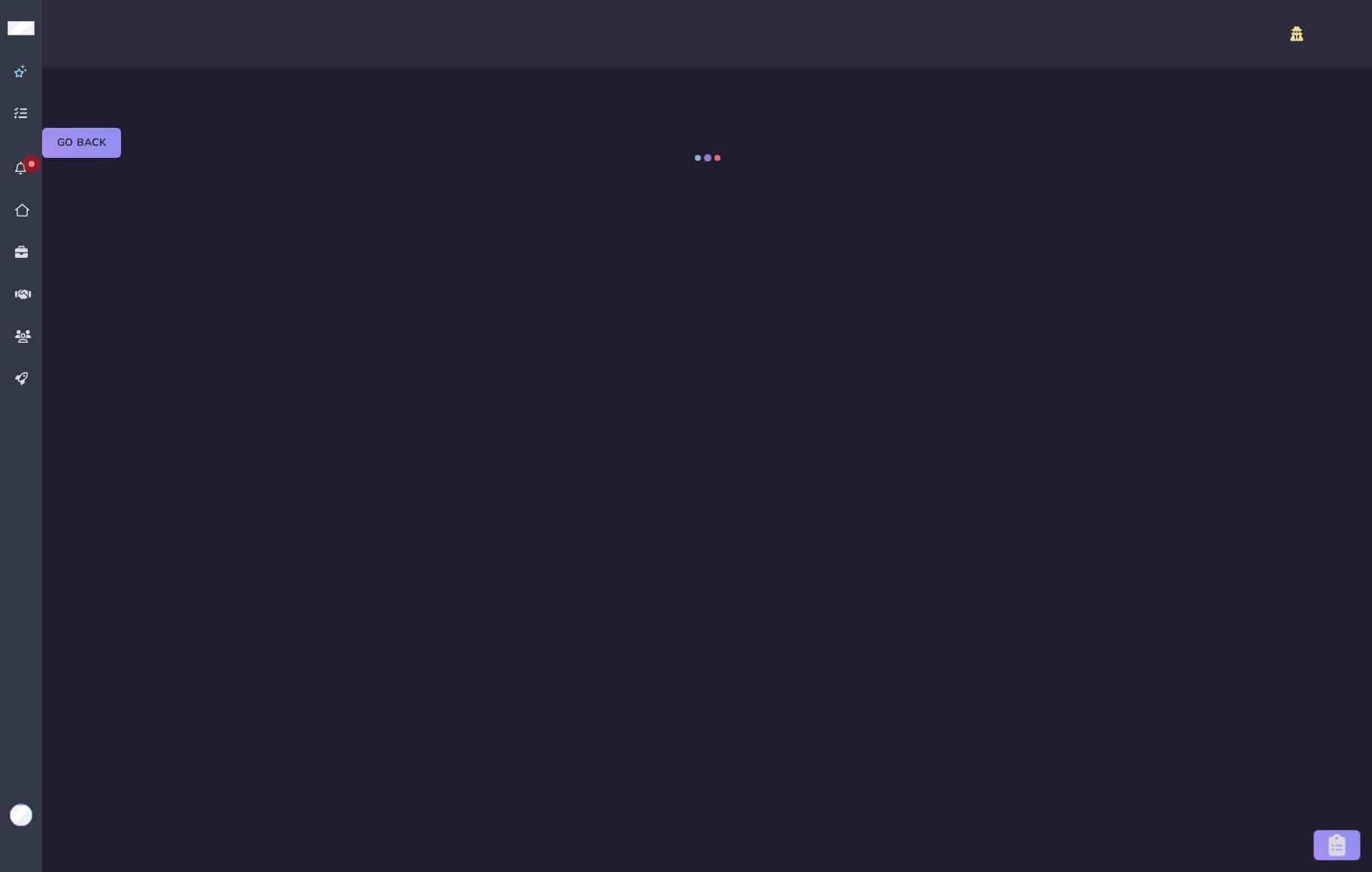 select on "certified" 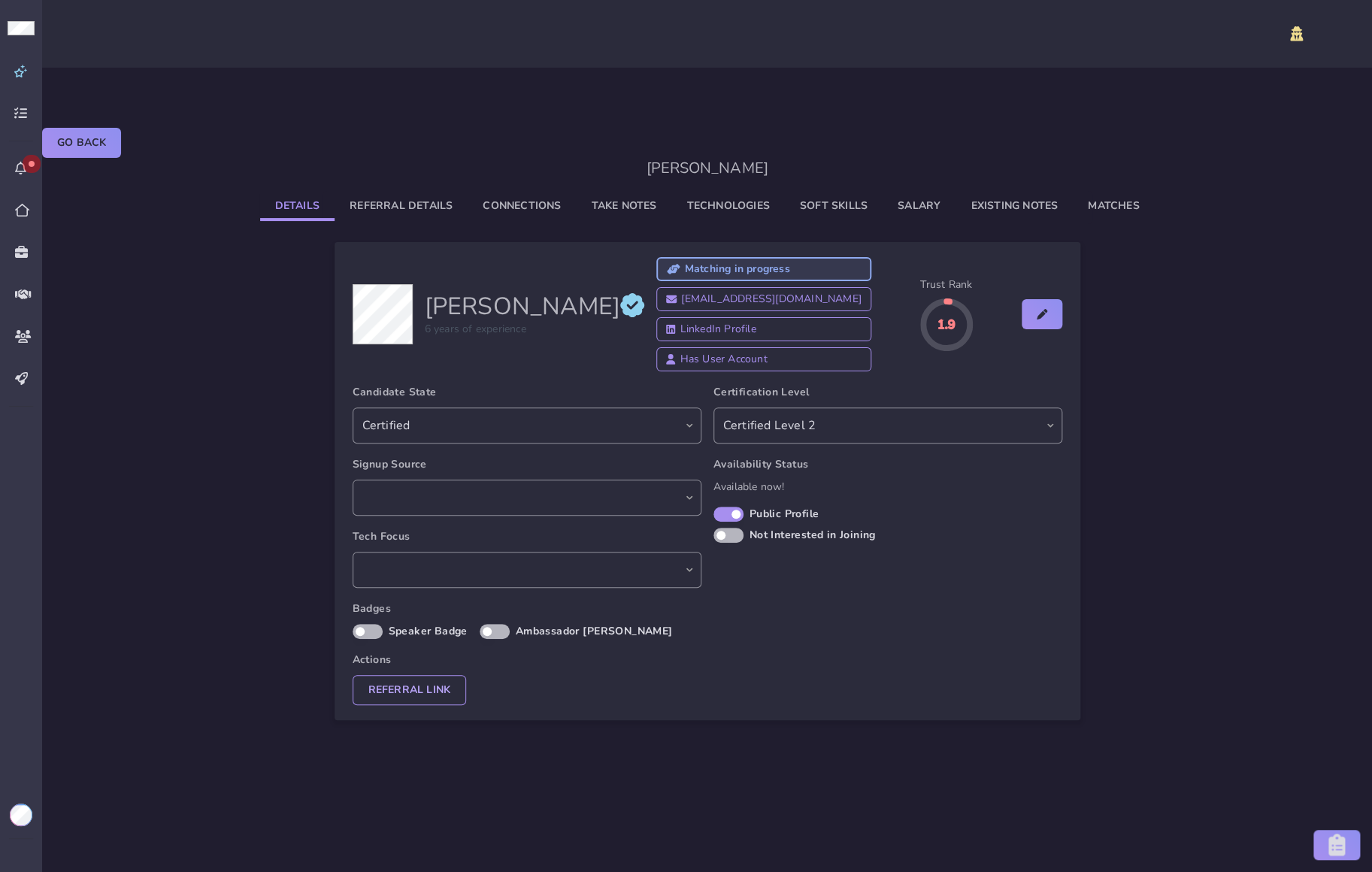 select on "6845ba50-79f7-466d-9aec-503c3cb4c7d5" 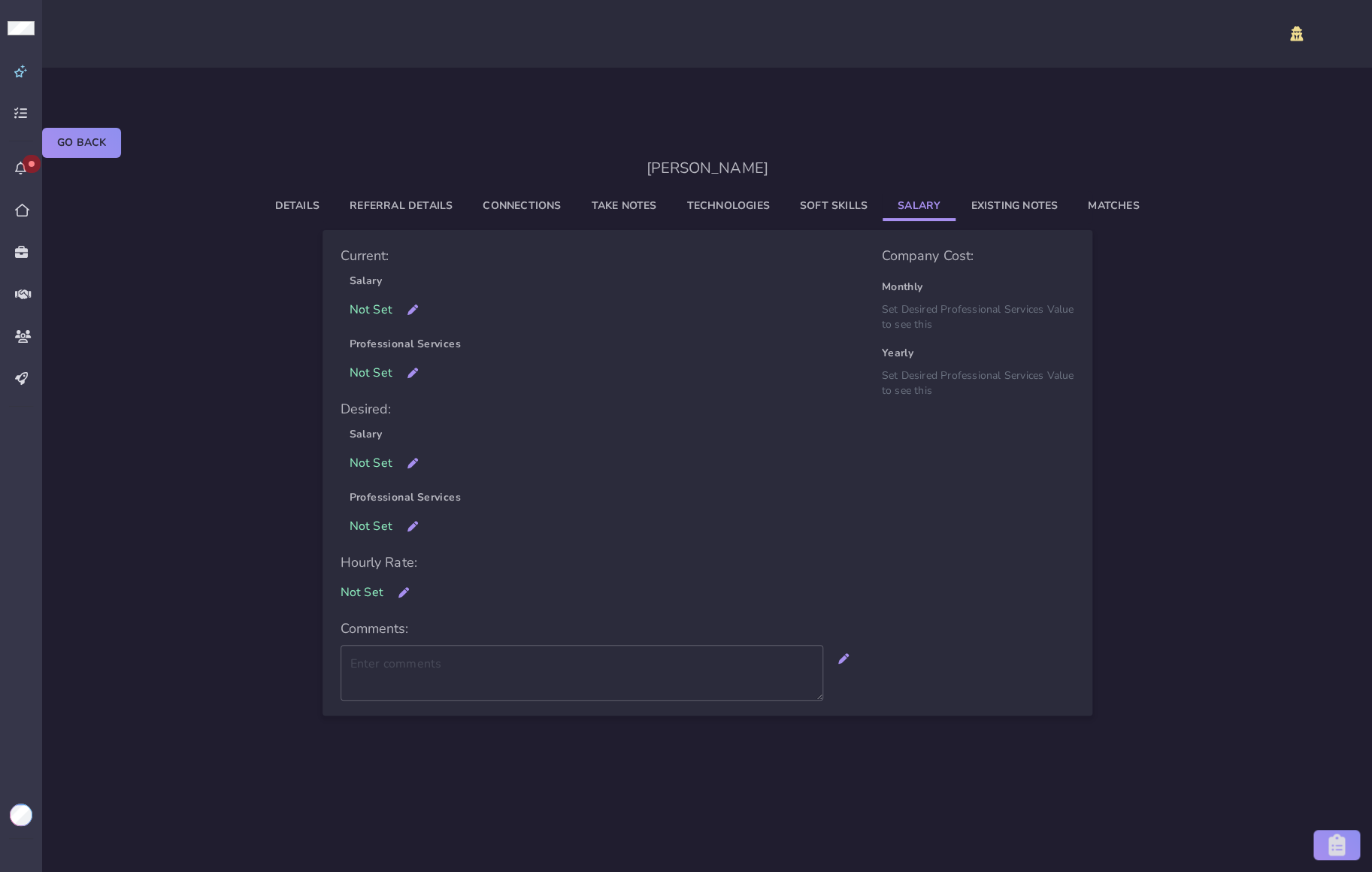 click on "Salary" 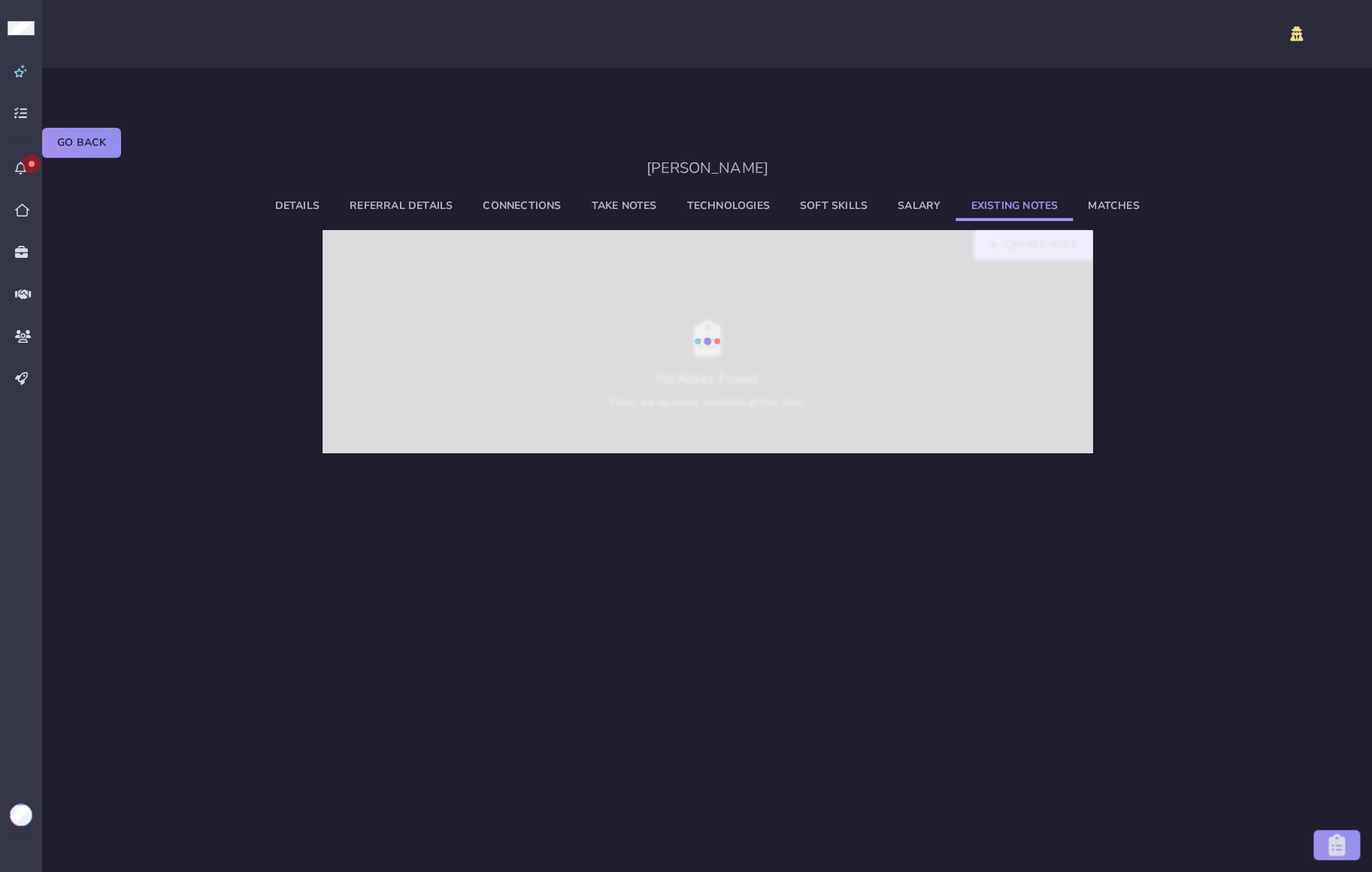 click on "Existing Notes" 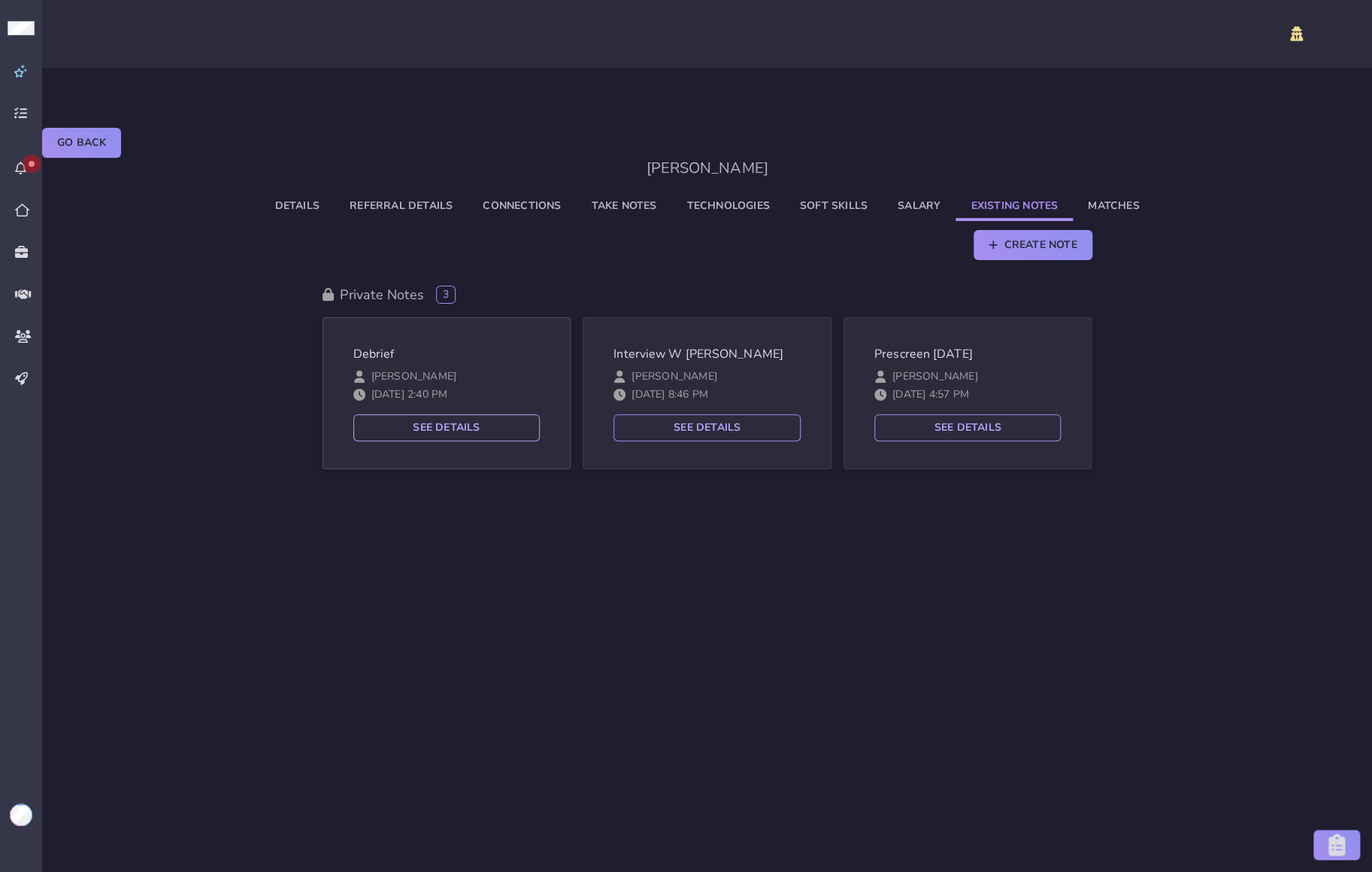 click on "See Details" at bounding box center (447, 428) 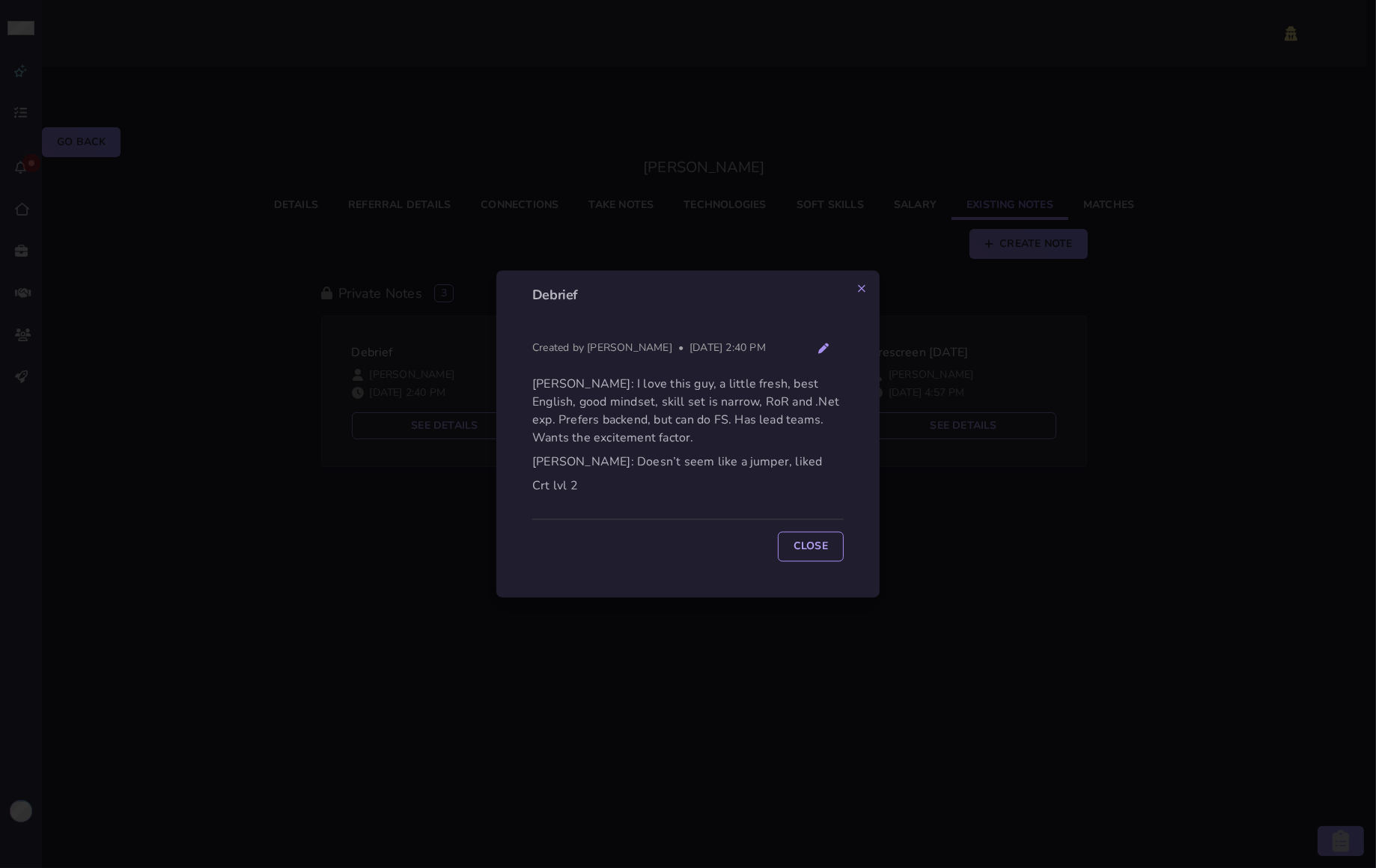 click 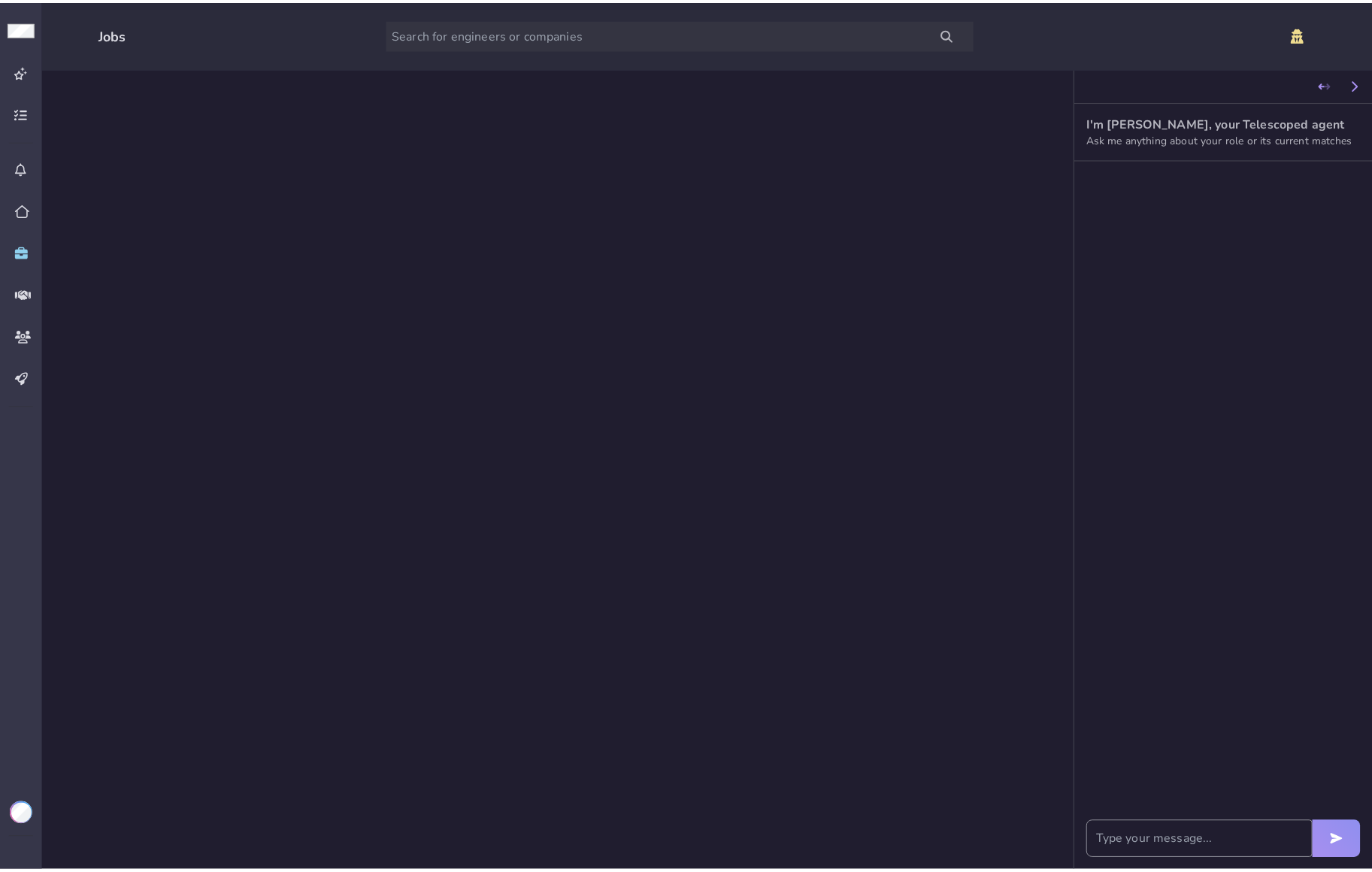 scroll, scrollTop: 0, scrollLeft: 0, axis: both 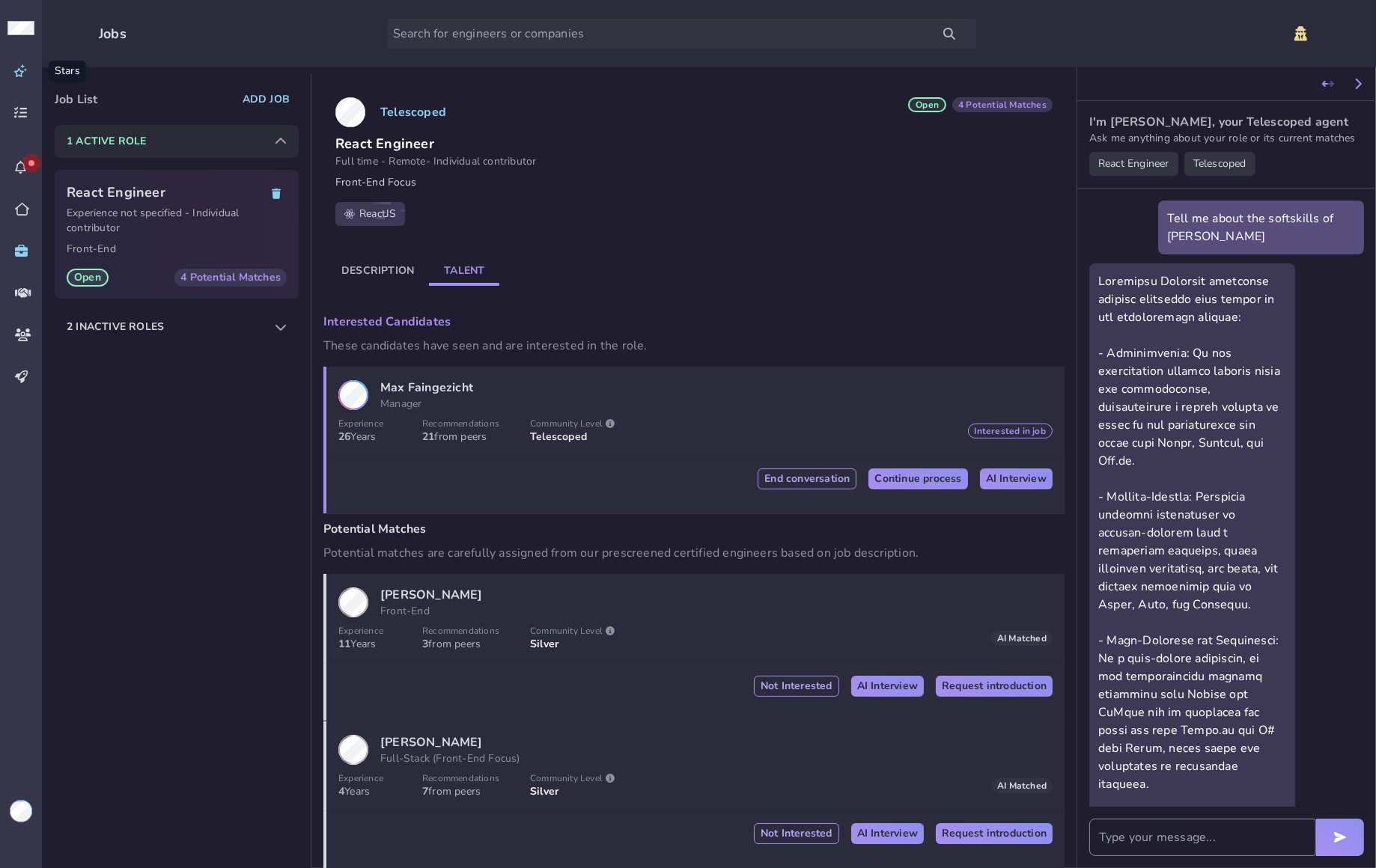 click at bounding box center (21, 71) 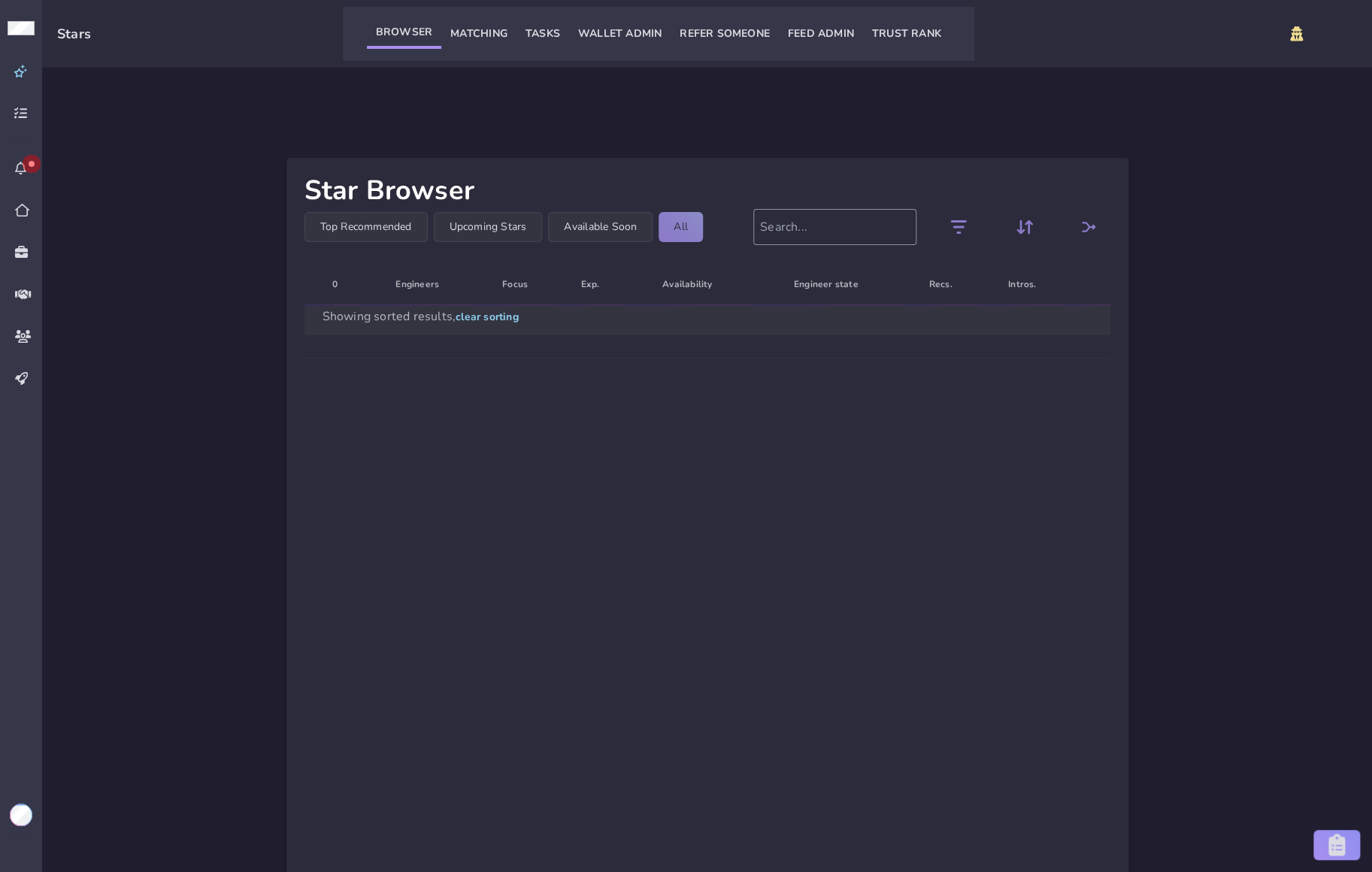 click at bounding box center (834, 227) 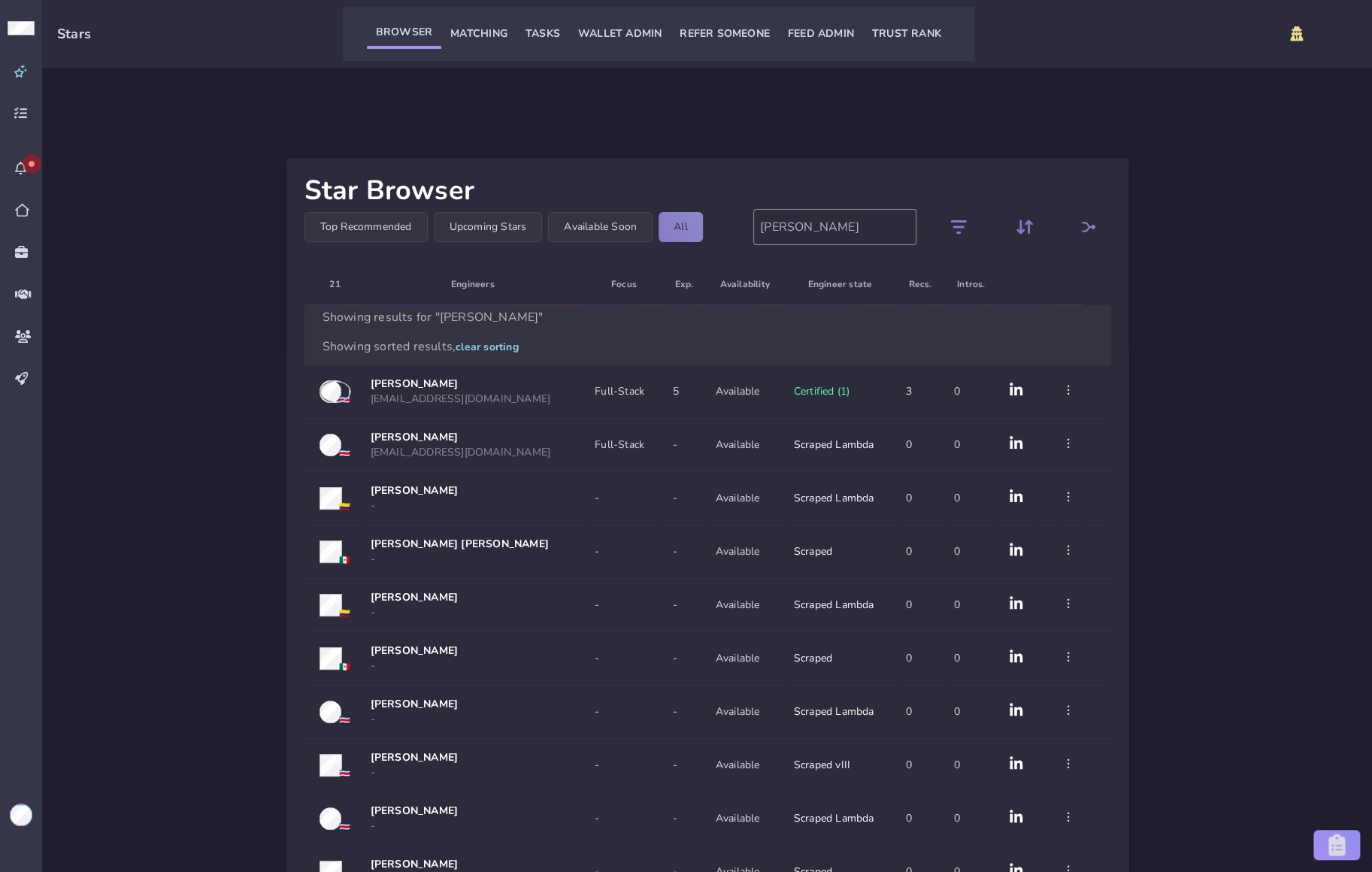type on "fabrizio" 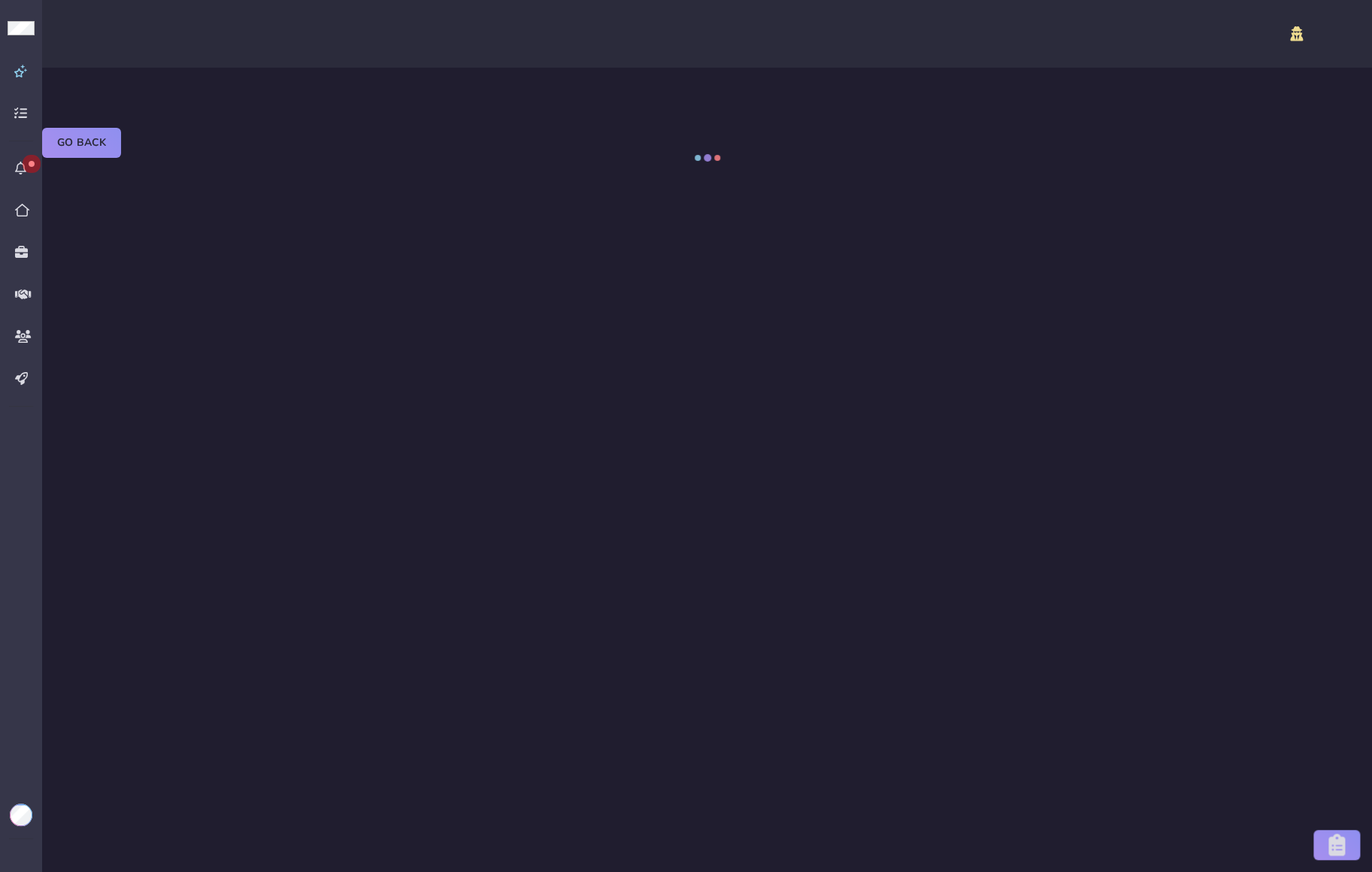 select on "certified" 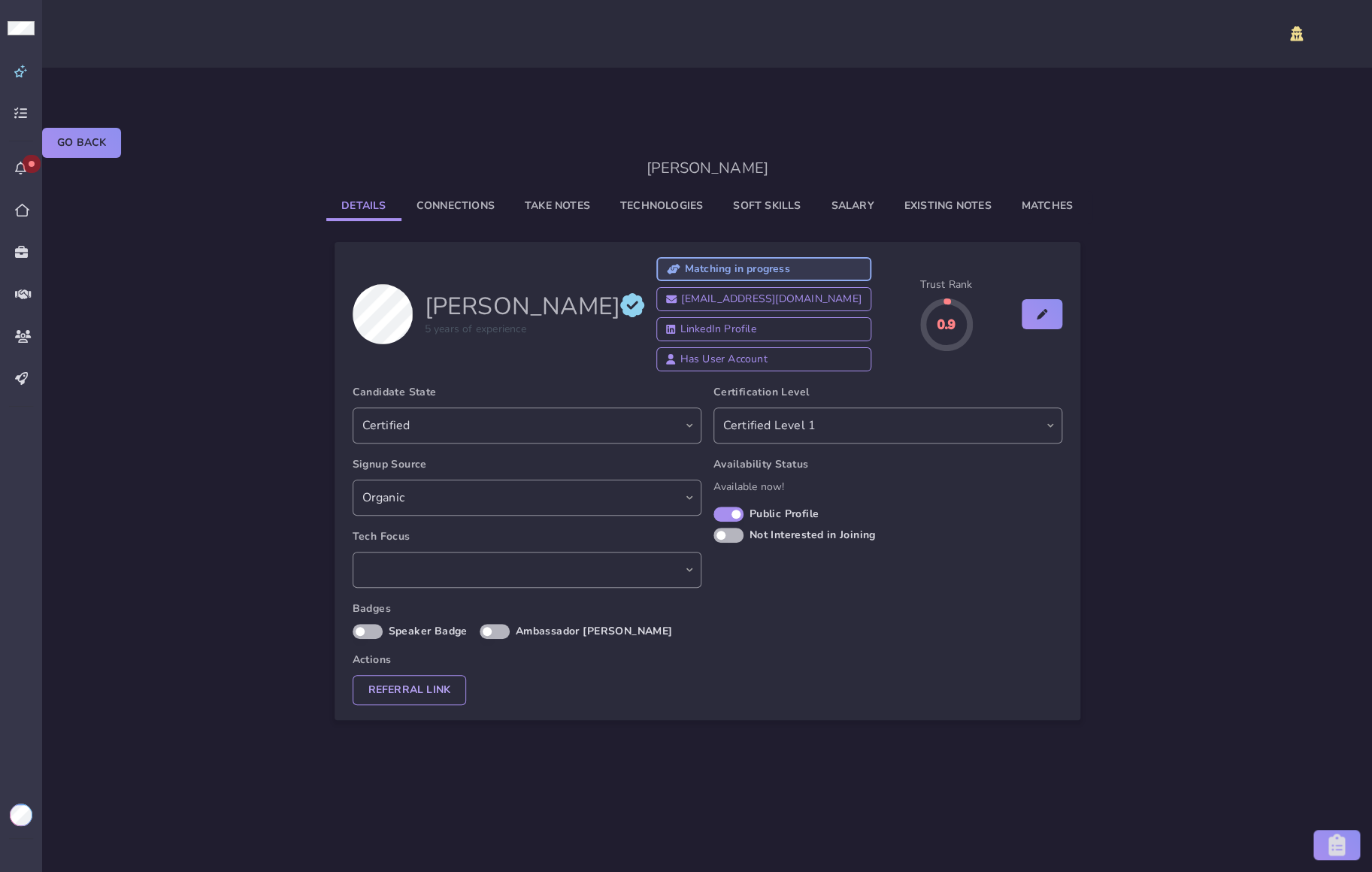select on "6845ba50-79f7-466d-9aec-503c3cb4c7d5" 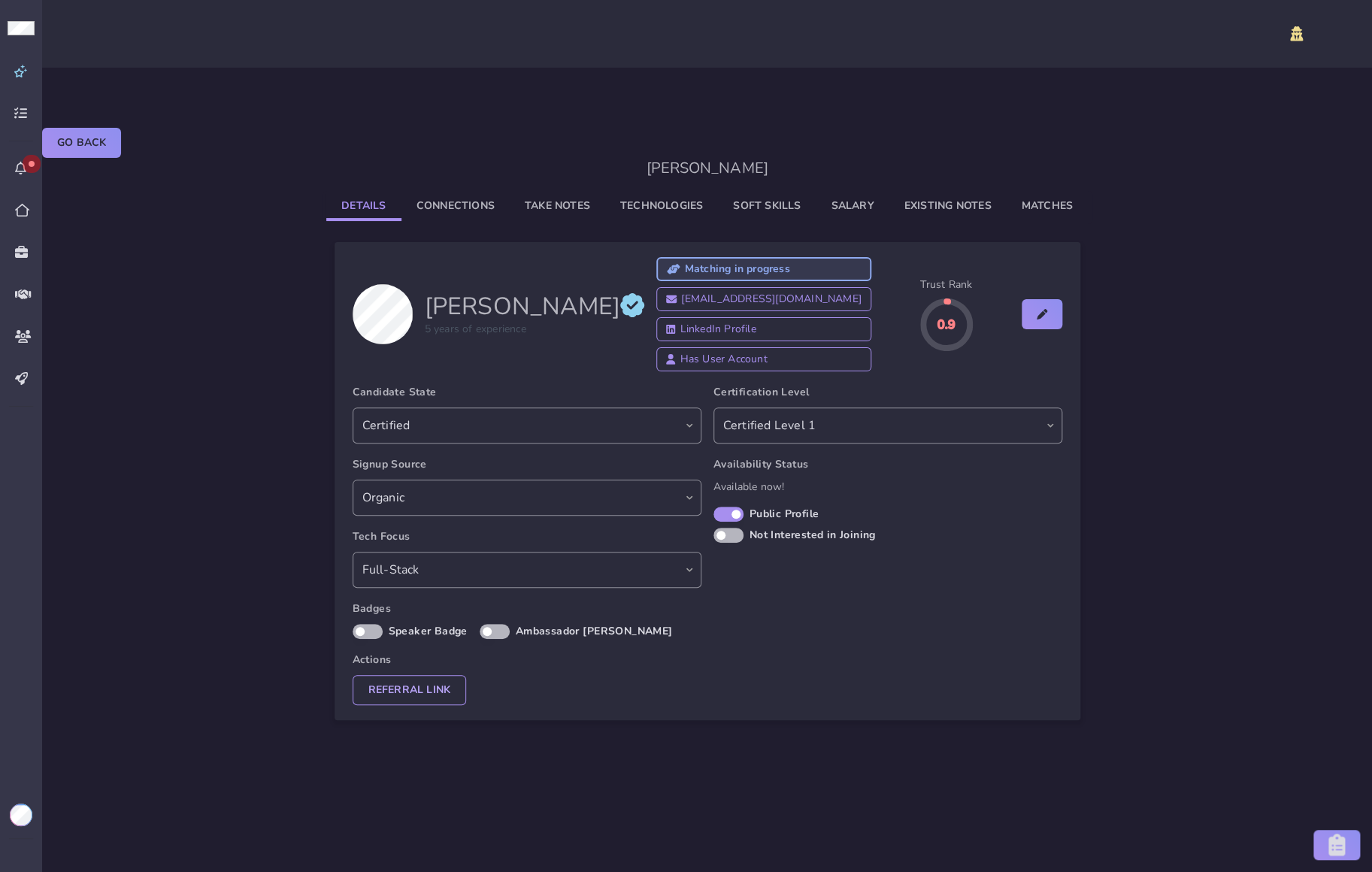 click on "Technologies" 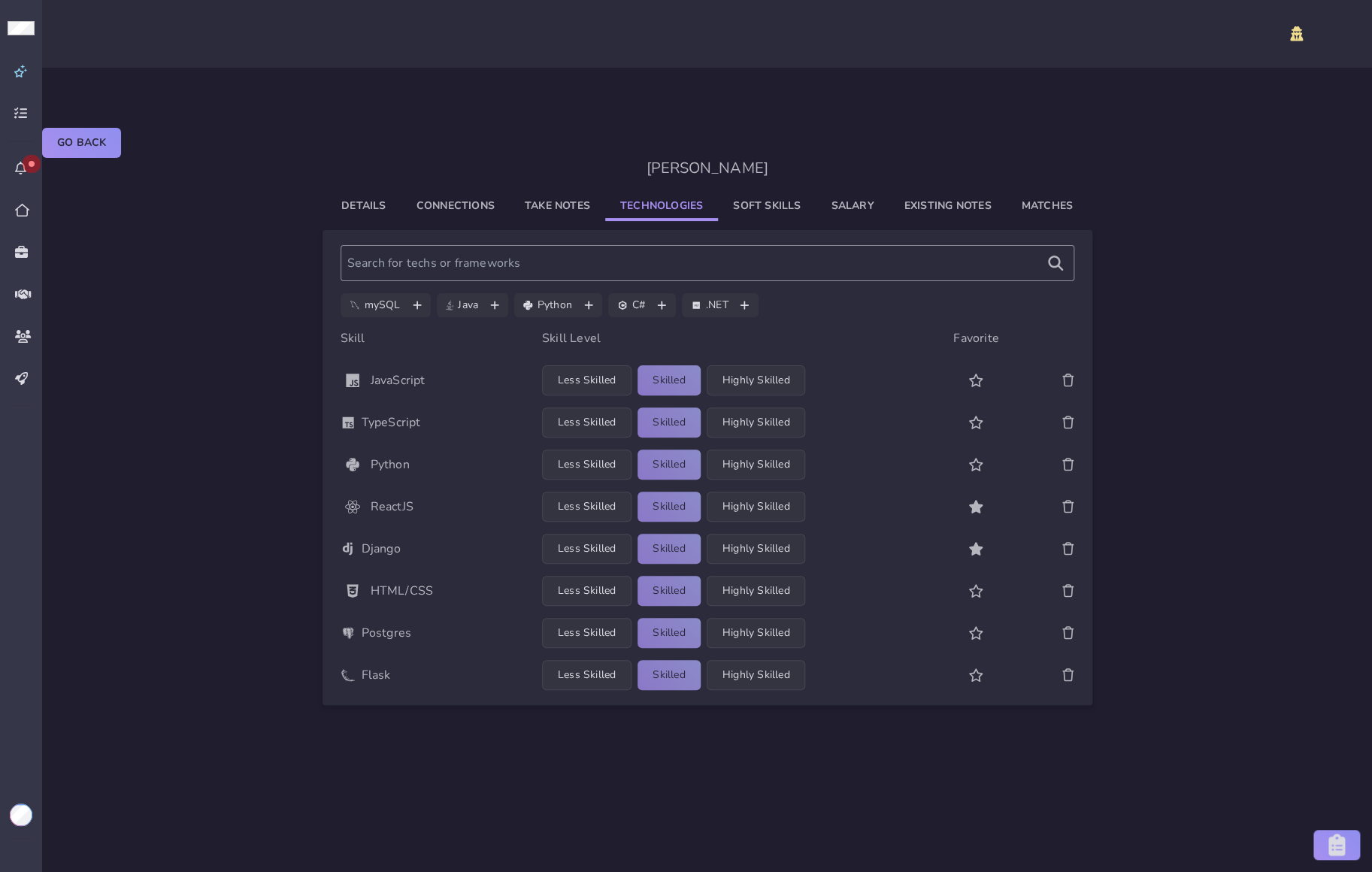 click on "Salary" 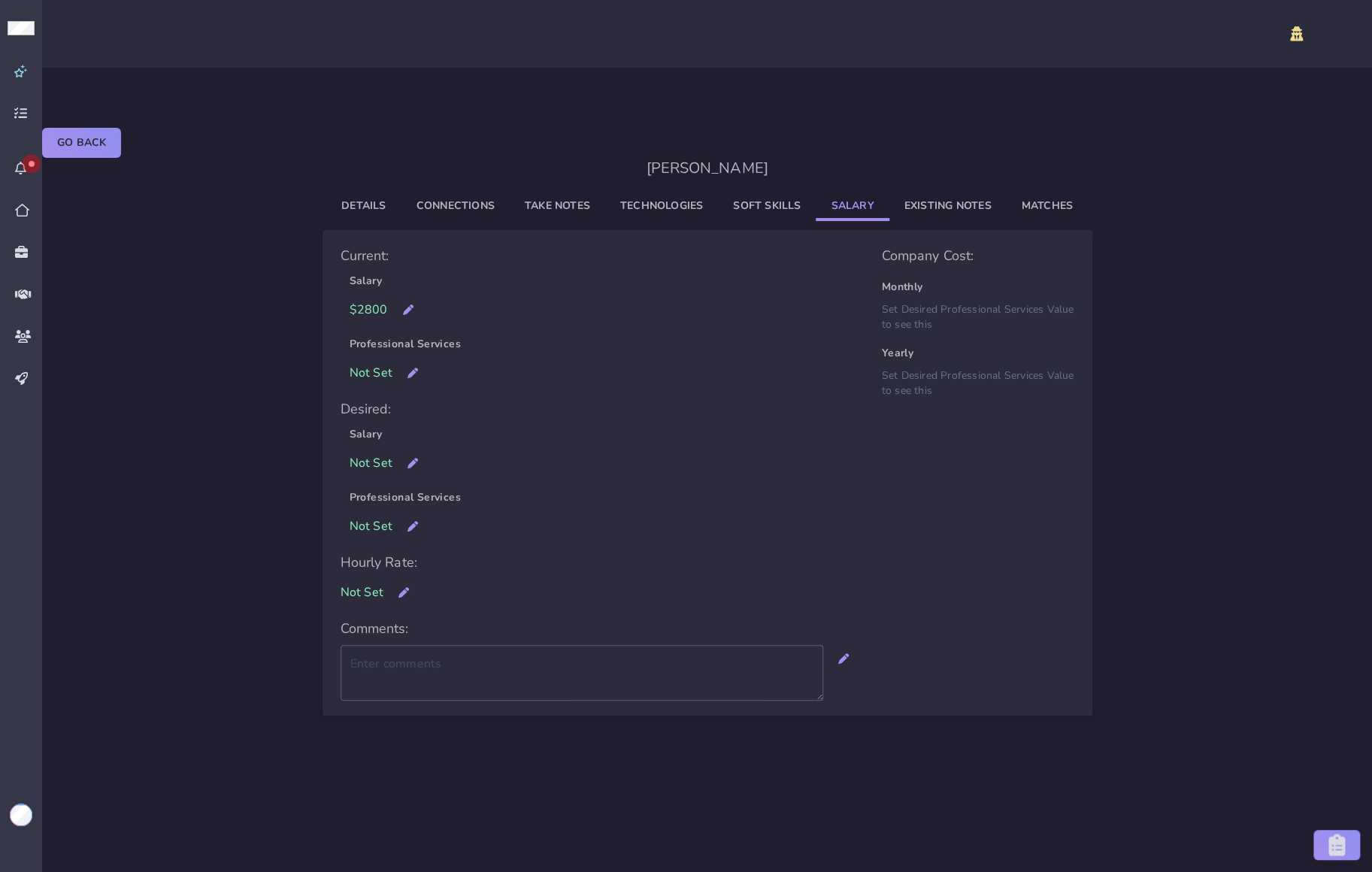 click on "Existing Notes" 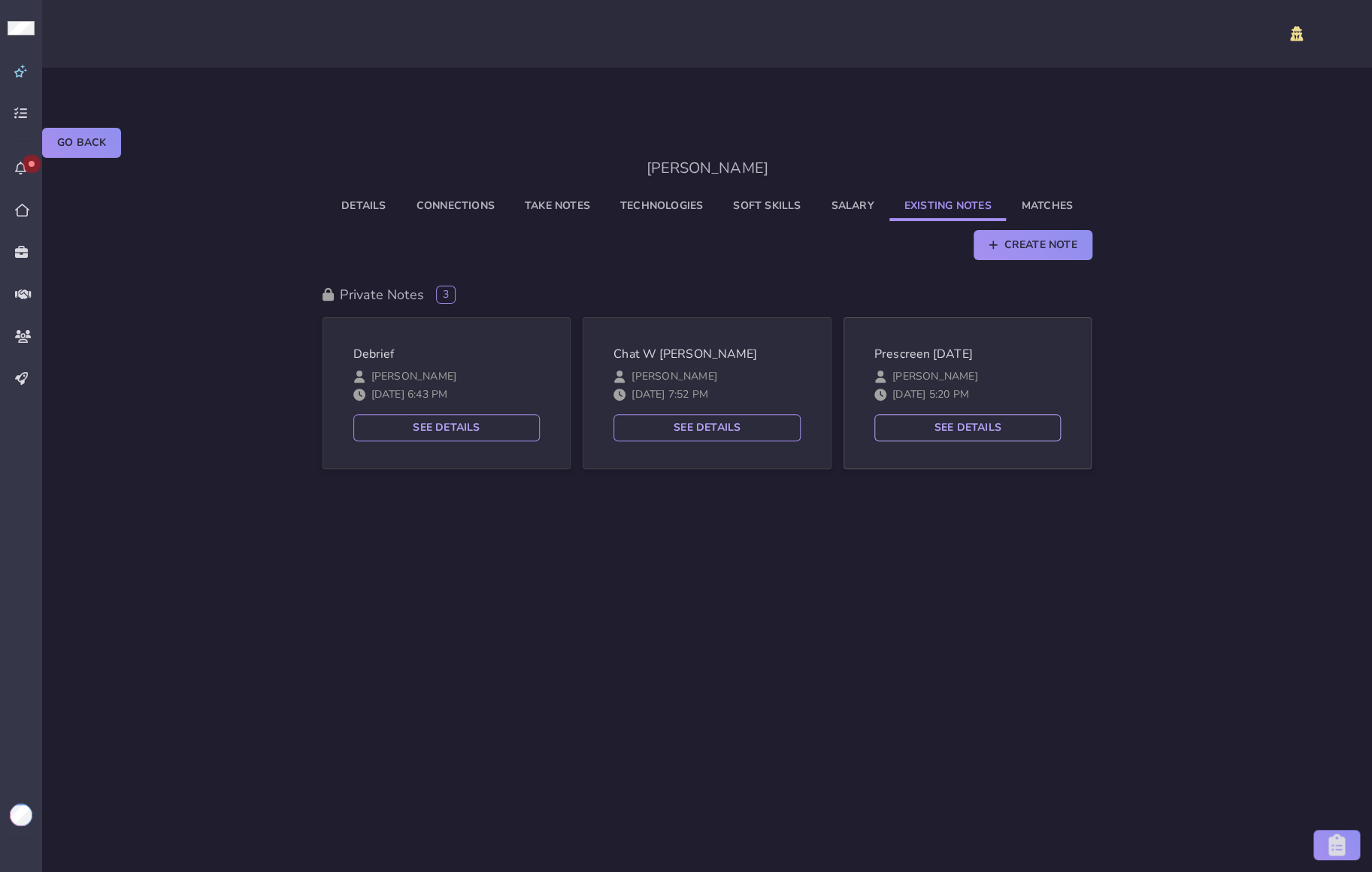 click on "See Details" at bounding box center [968, 428] 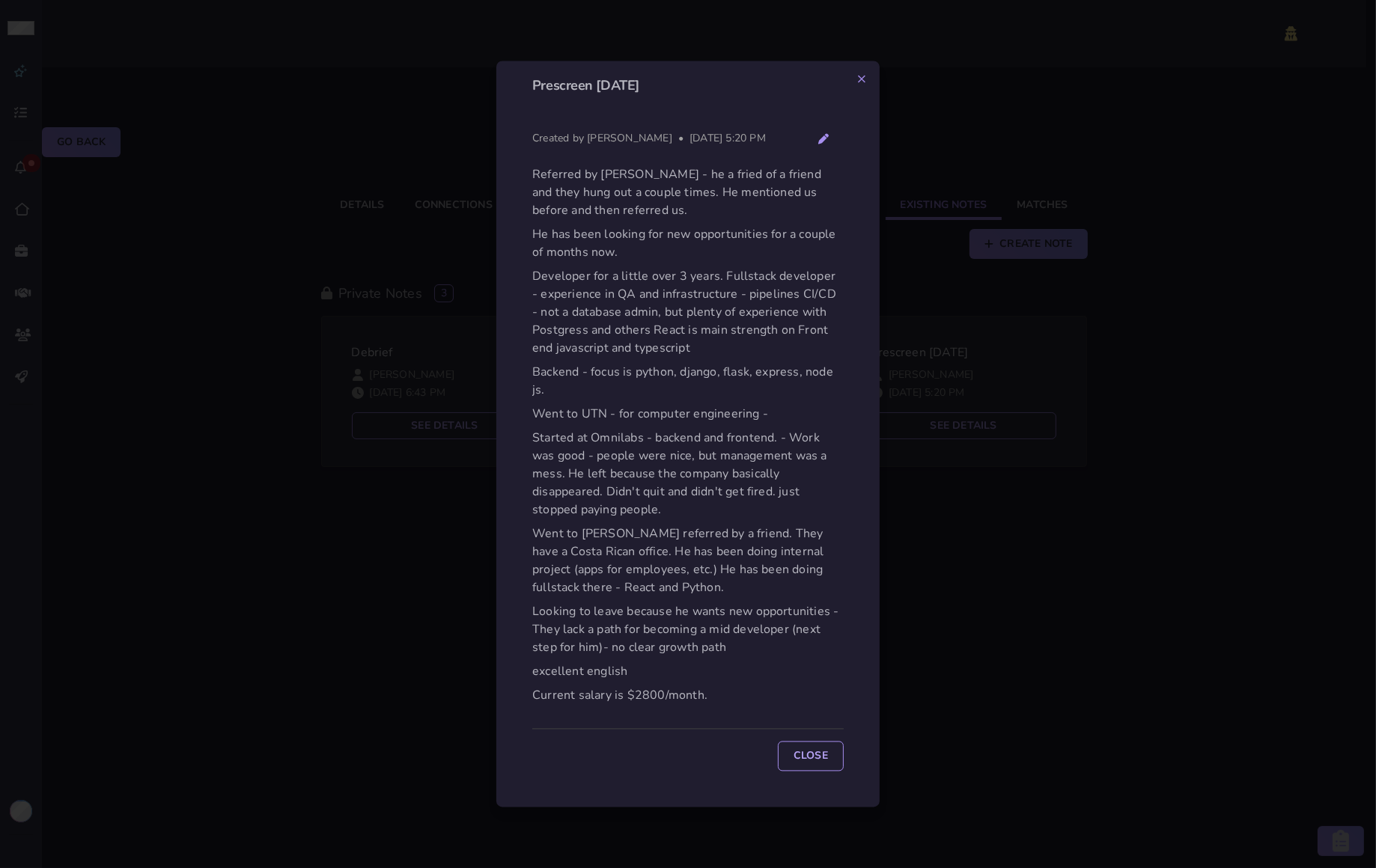 click 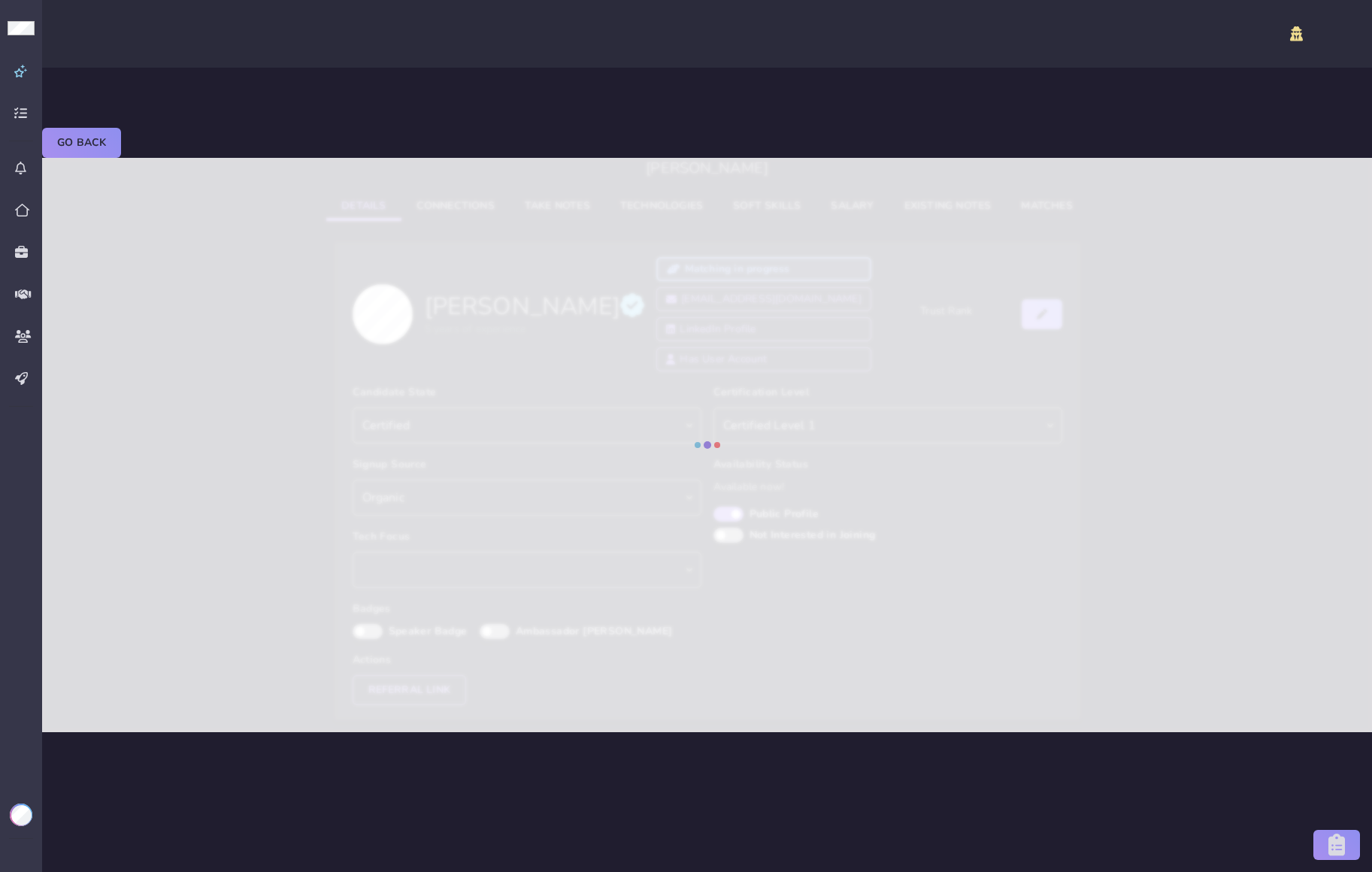 select on "certified" 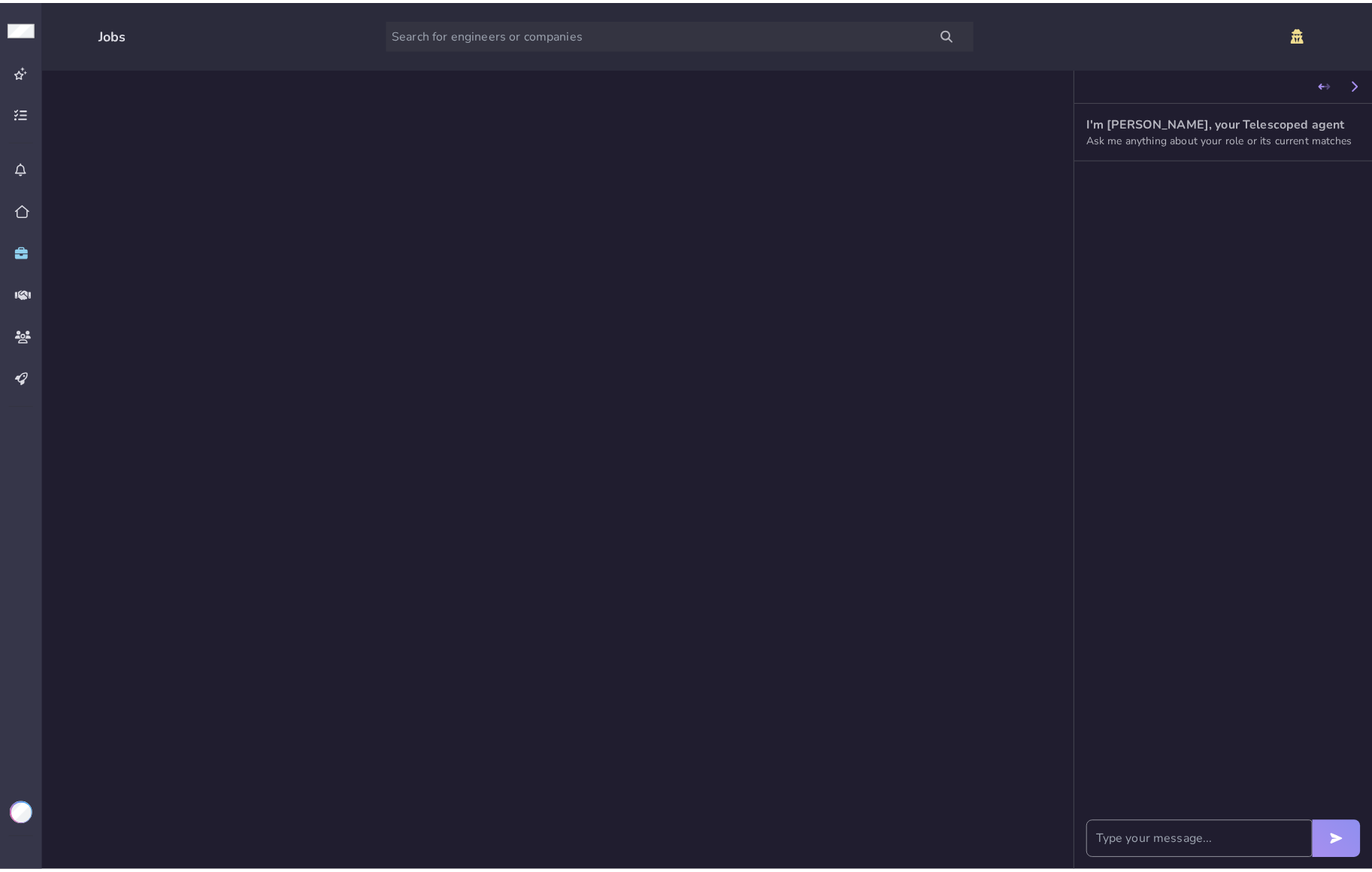 scroll, scrollTop: 0, scrollLeft: 0, axis: both 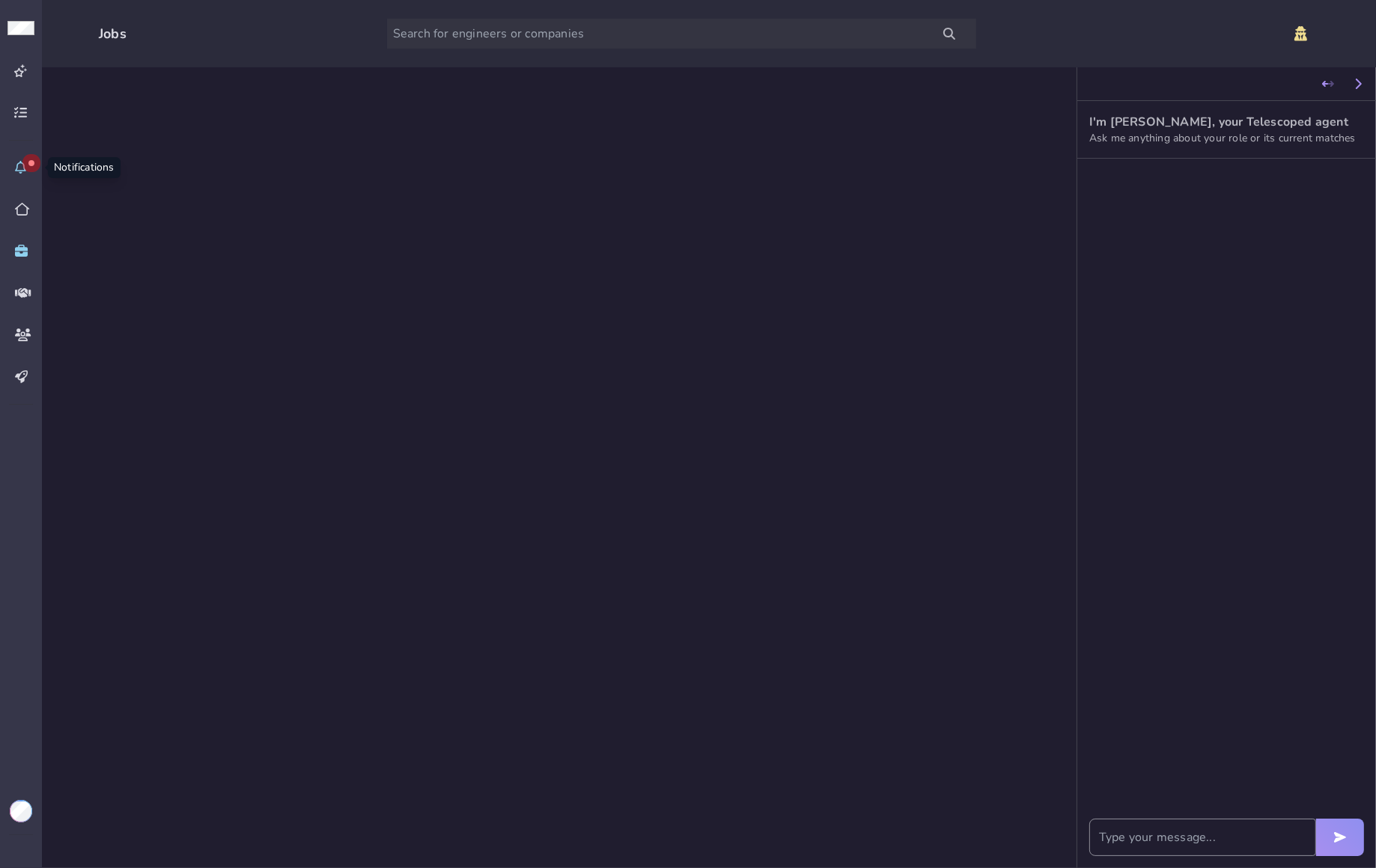 click 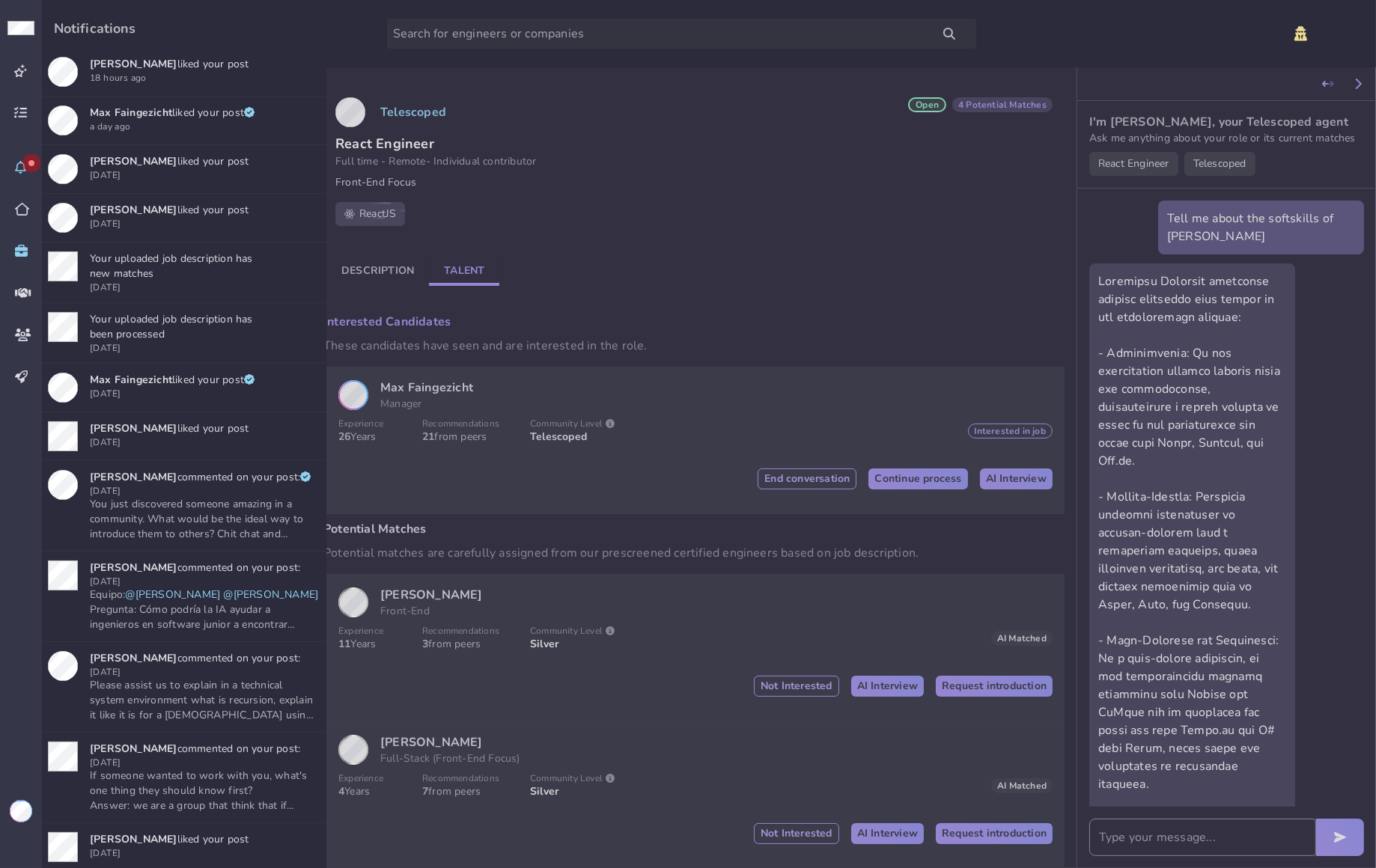 click at bounding box center (21, 28) 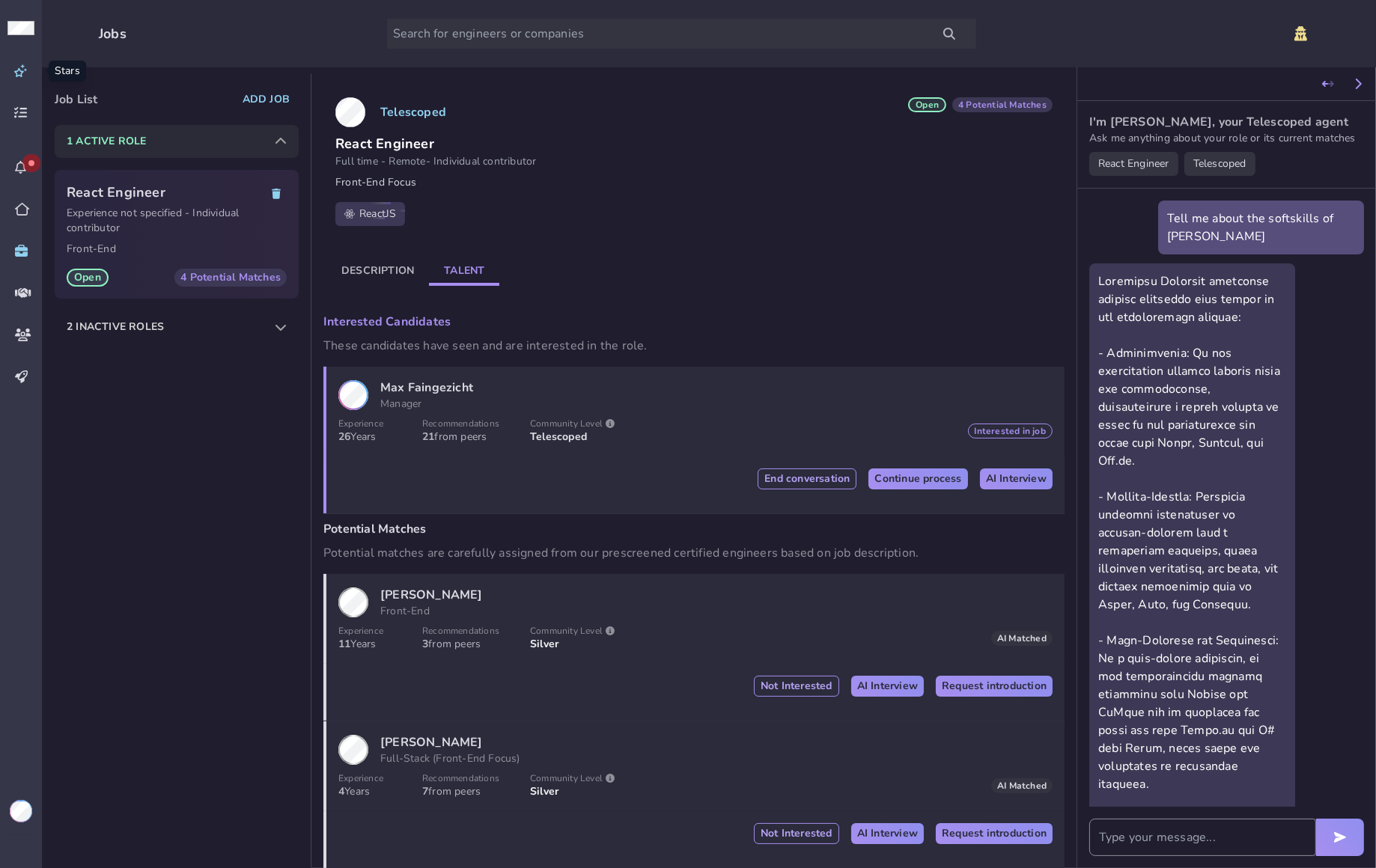 click at bounding box center (21, 71) 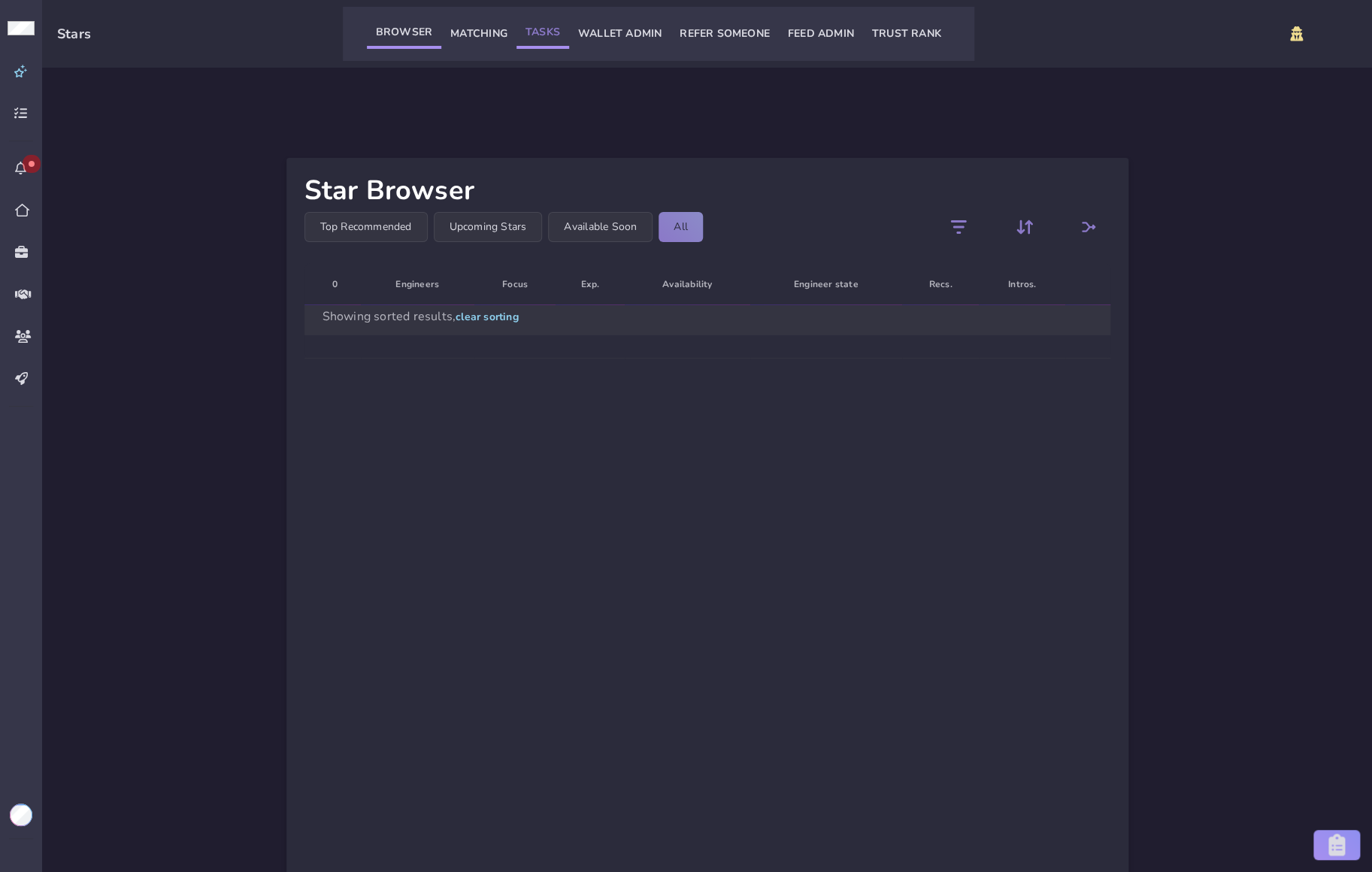 click on "Tasks" 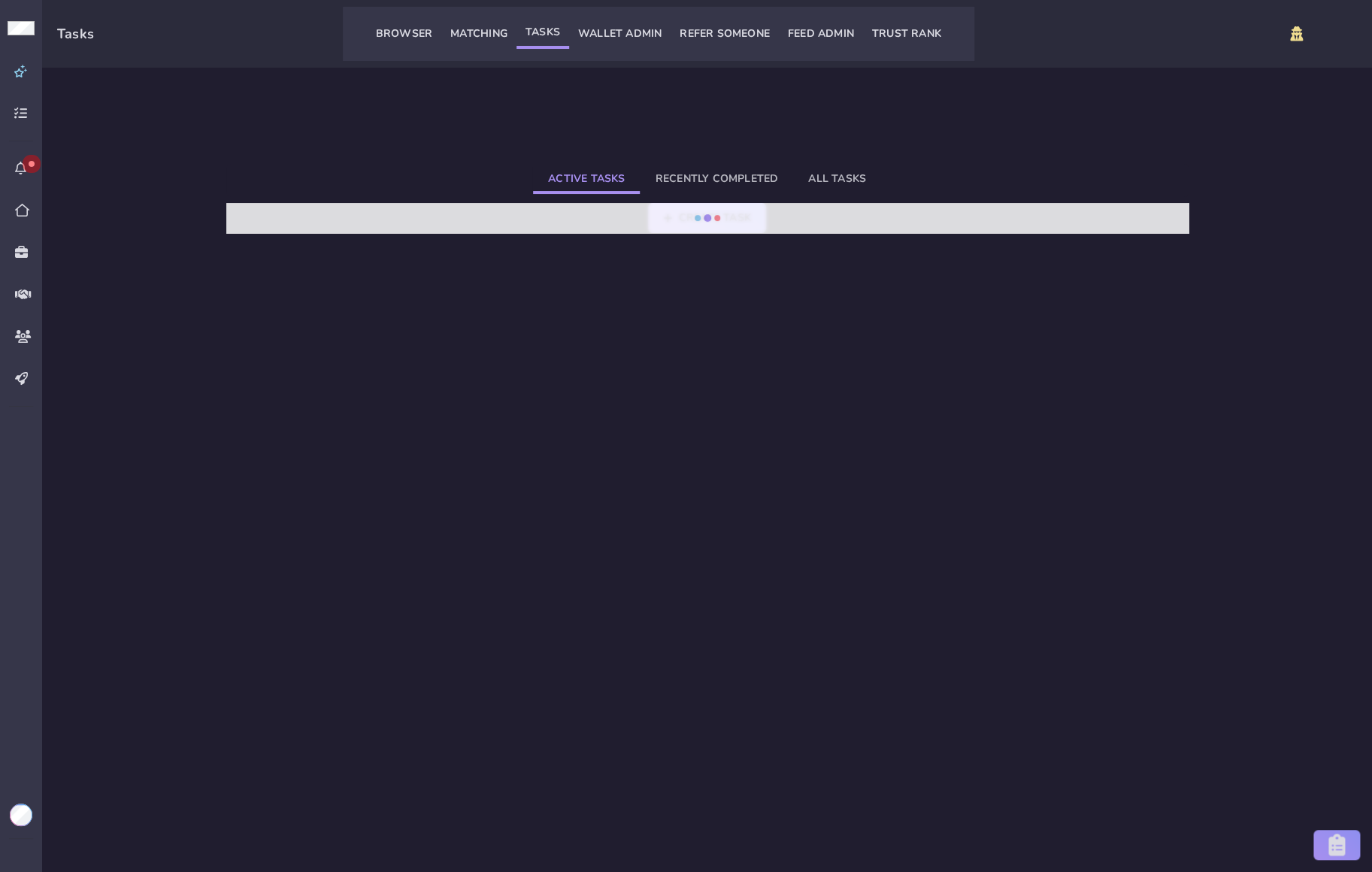 select 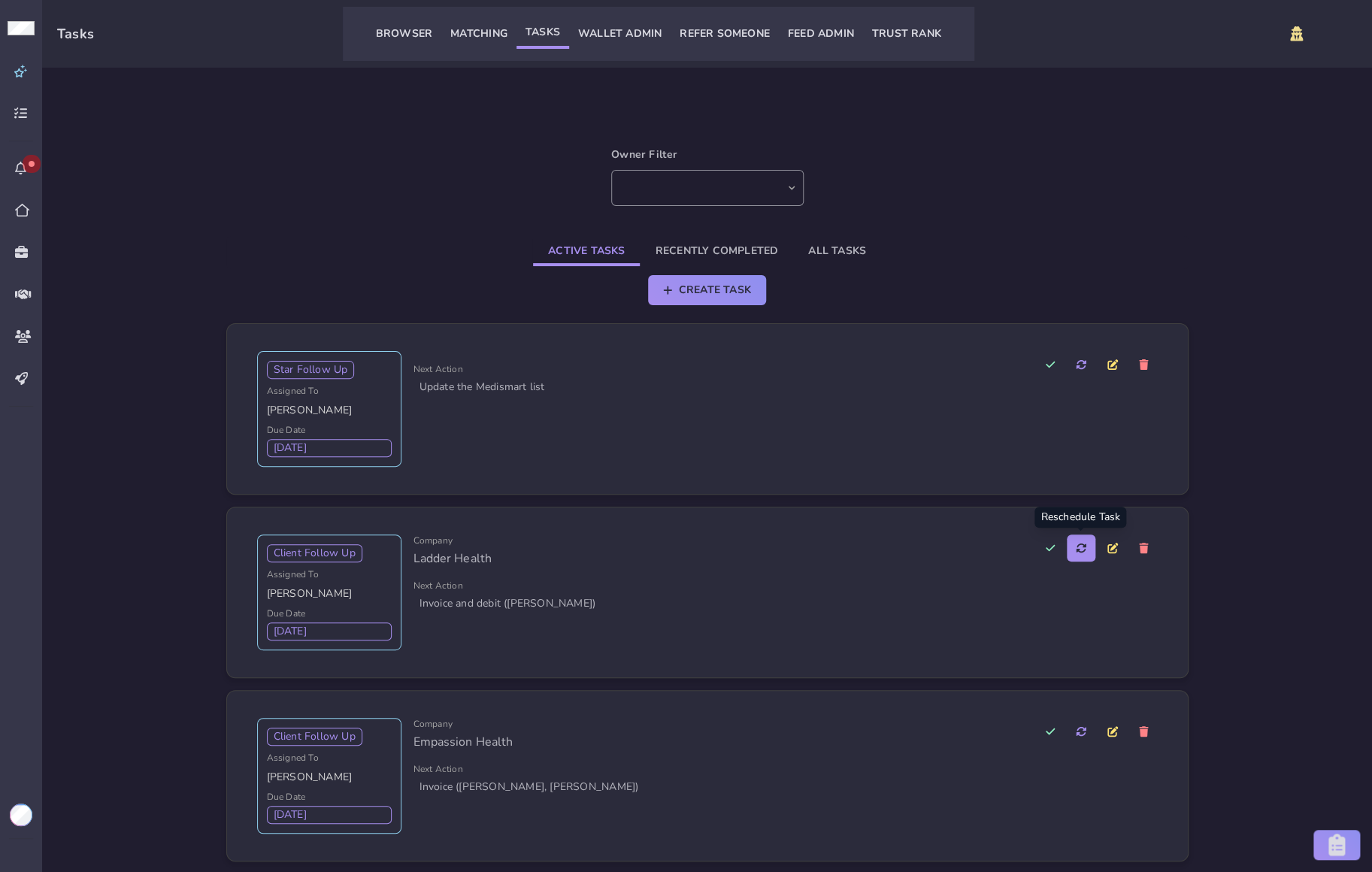 click at bounding box center [1081, 548] 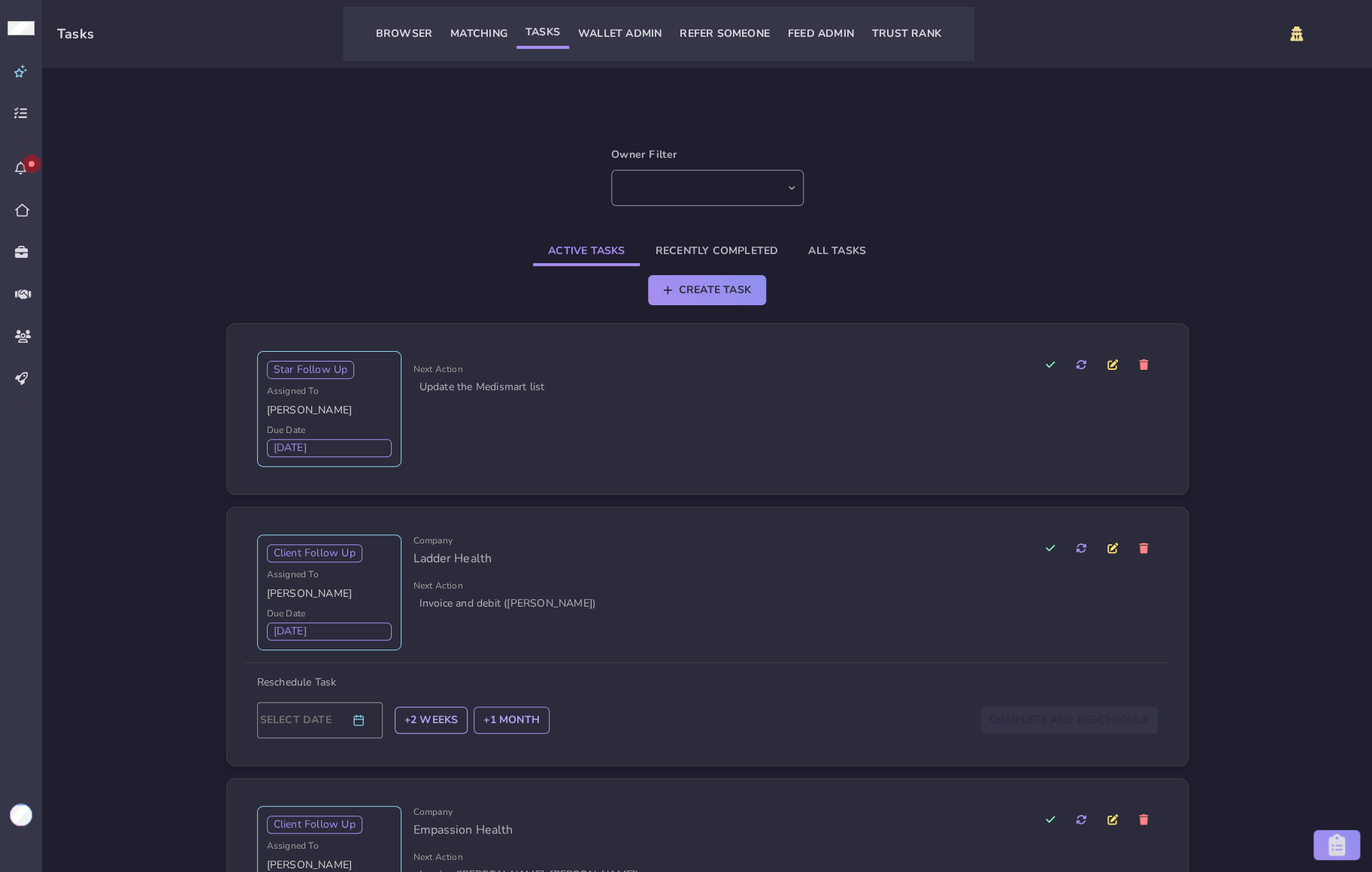 click on "+2 Weeks" at bounding box center [432, 720] 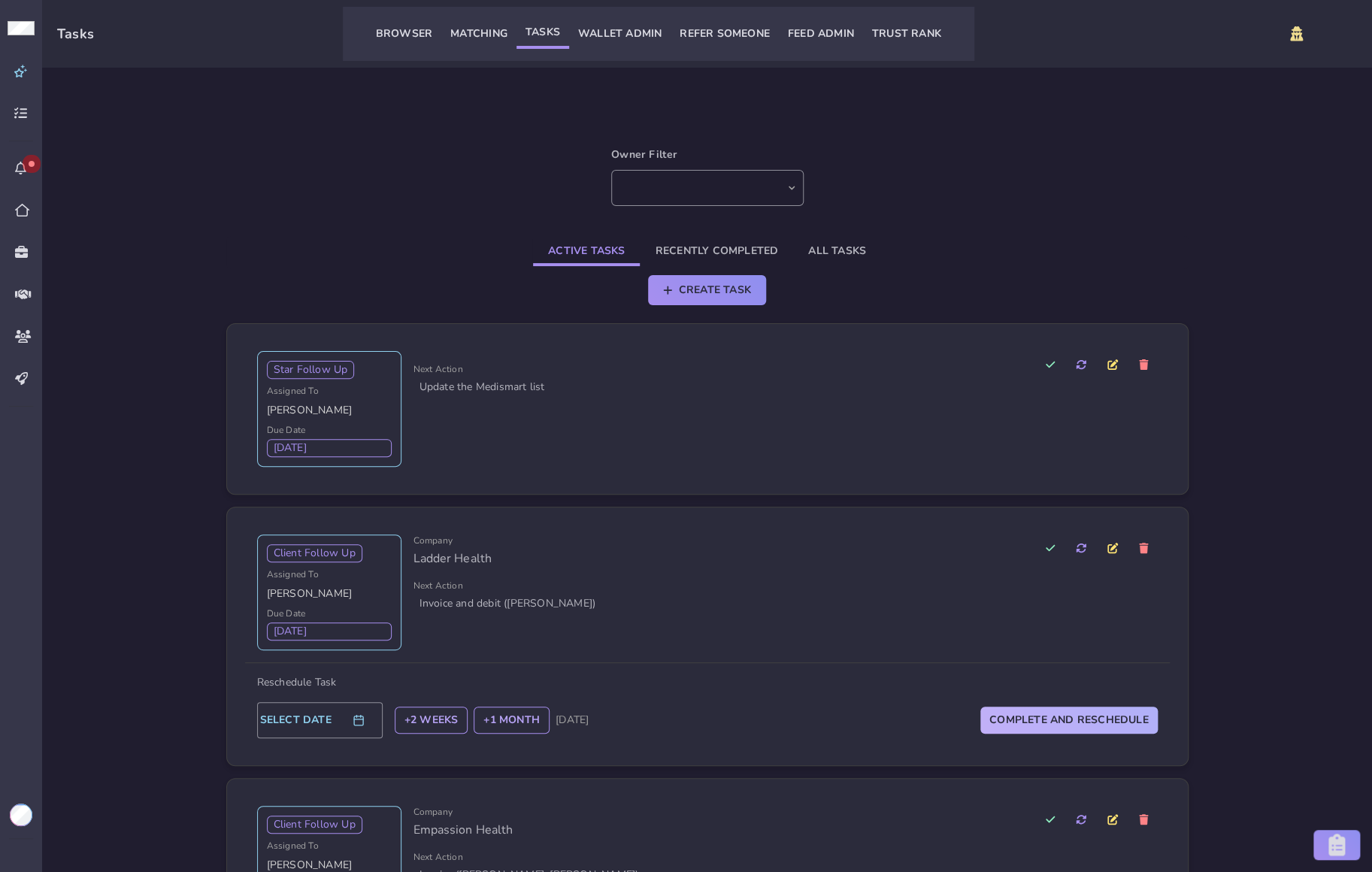 click on "Complete and Reschedule" 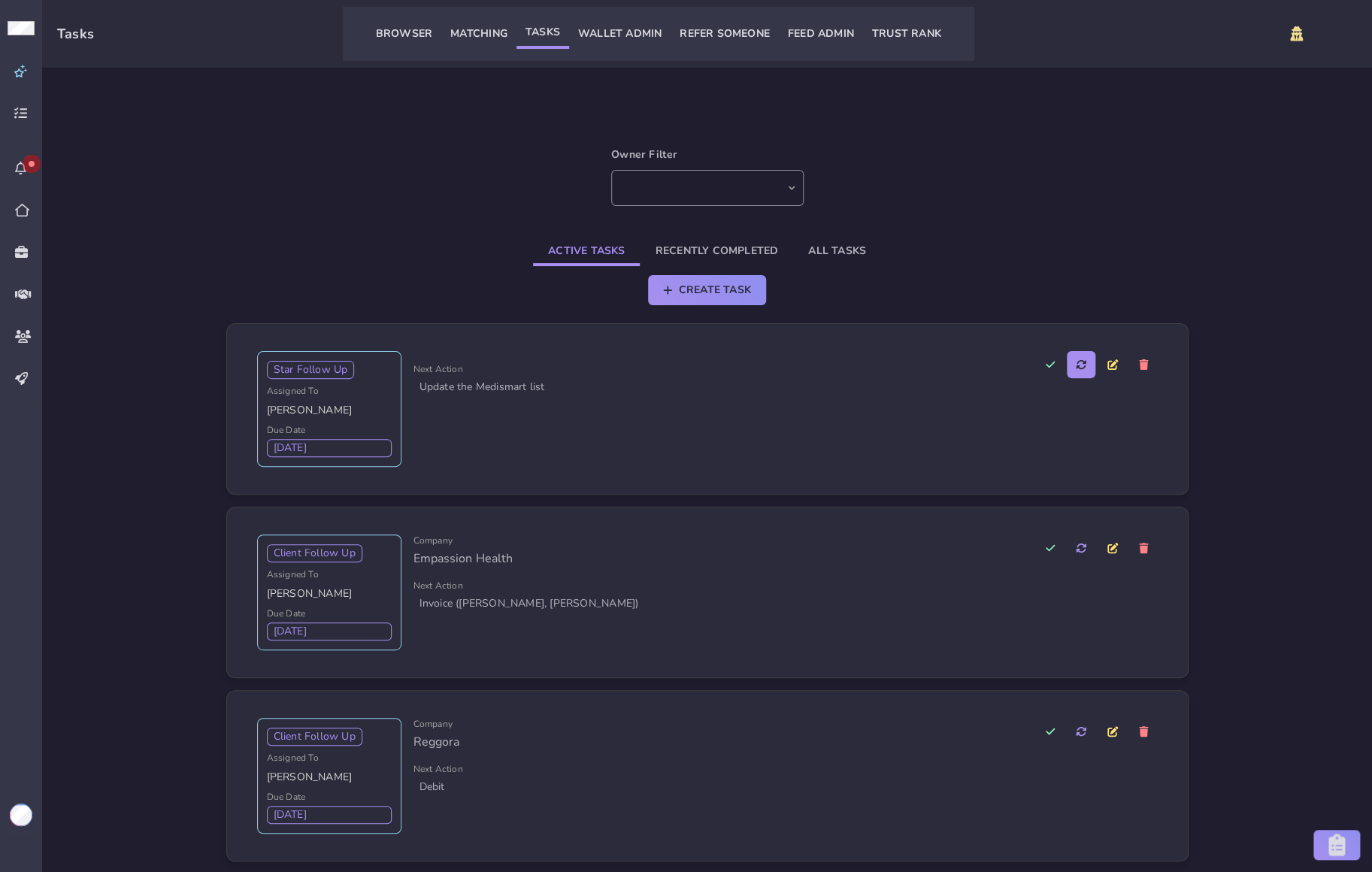 click 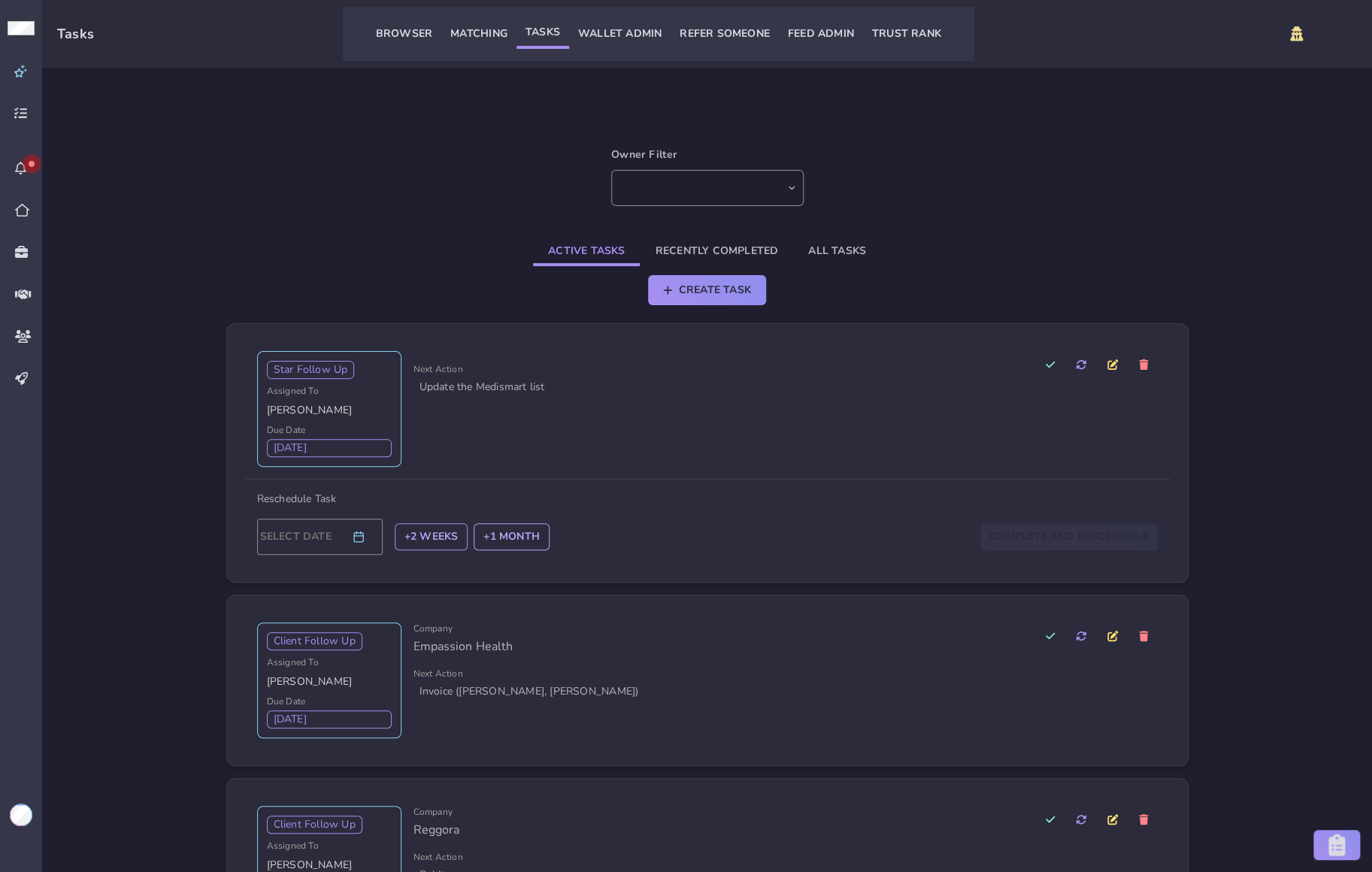click on "+1 Month" at bounding box center [511, 537] 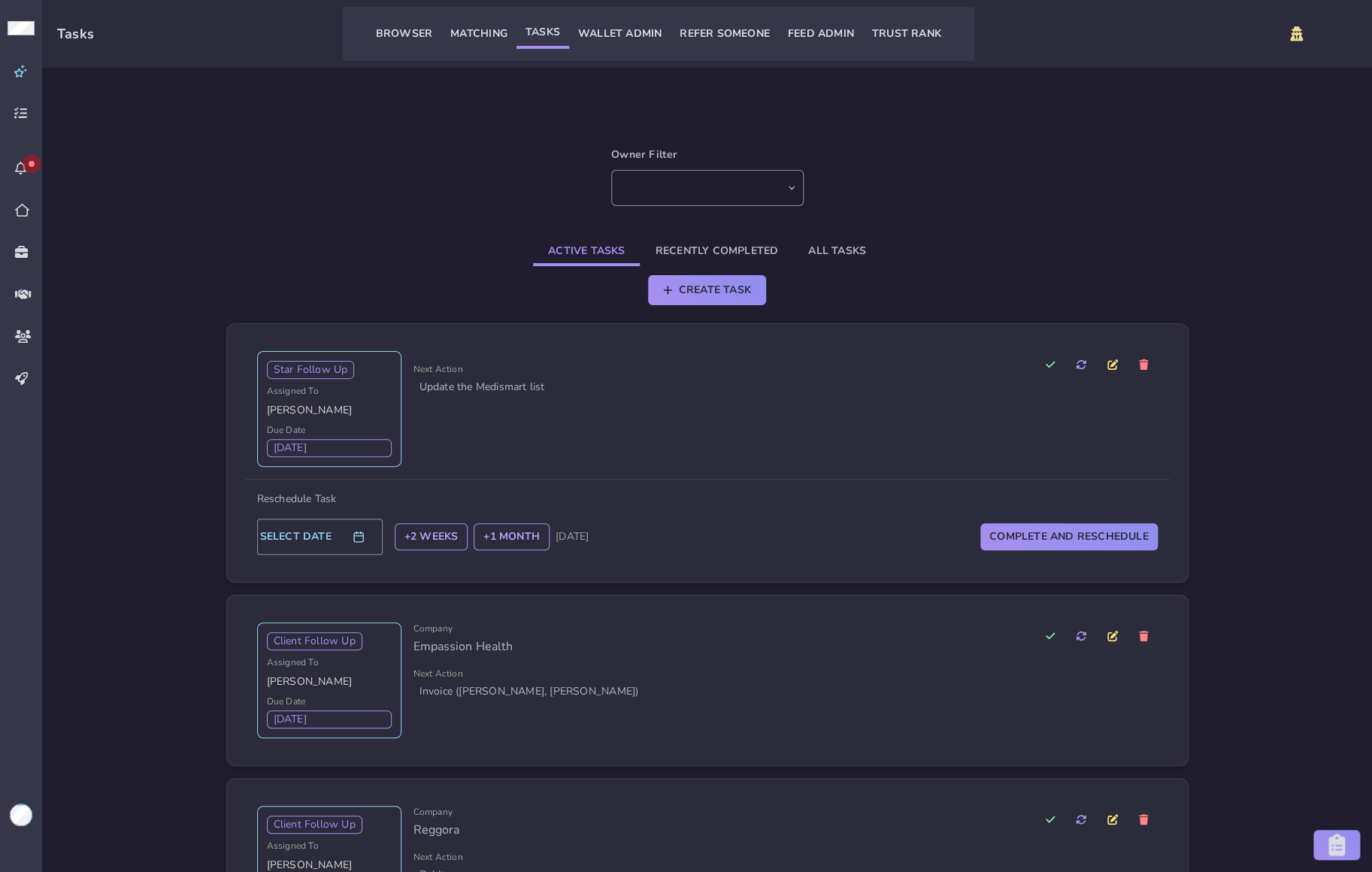 click at bounding box center (359, 537) 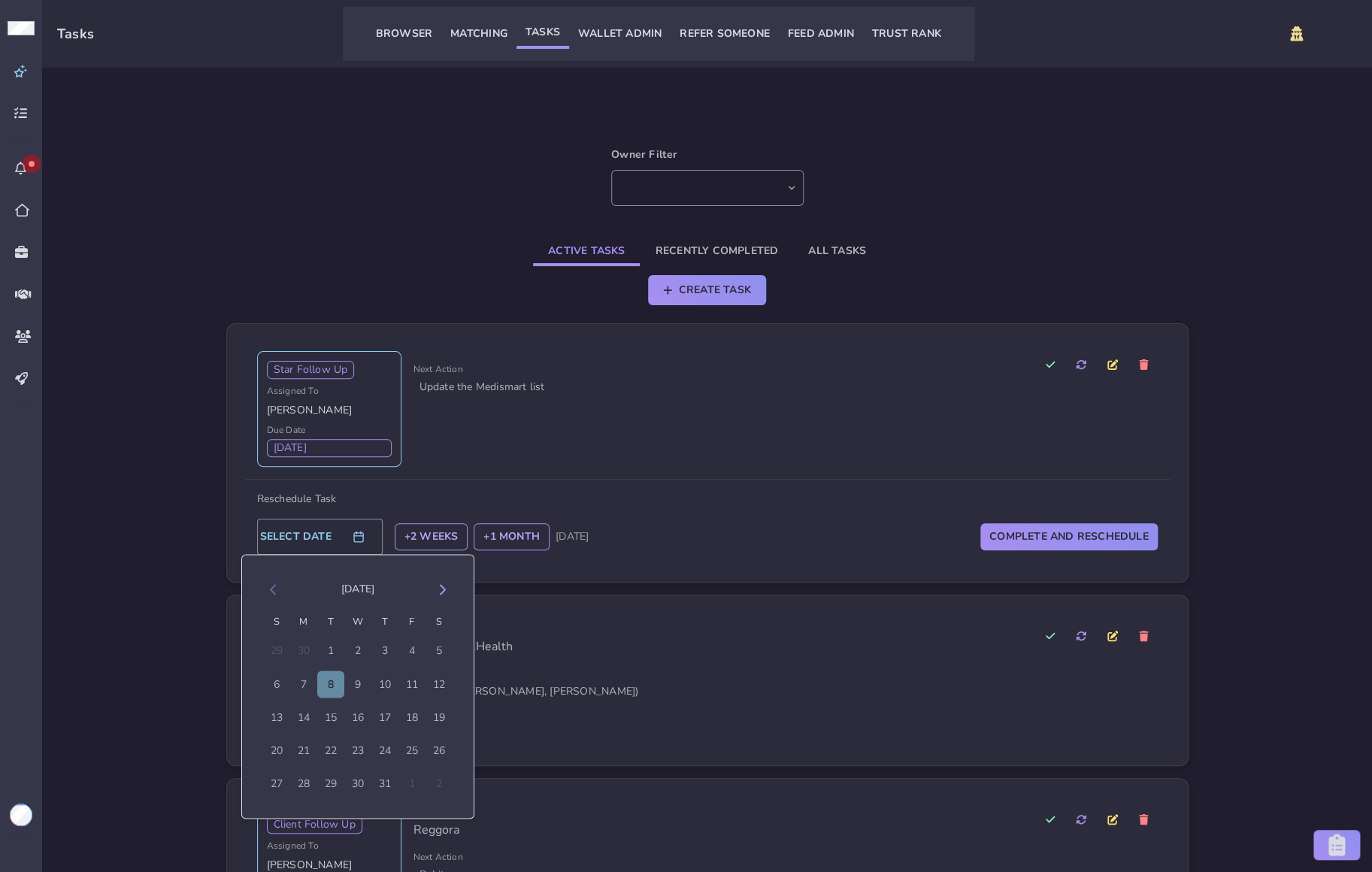 click 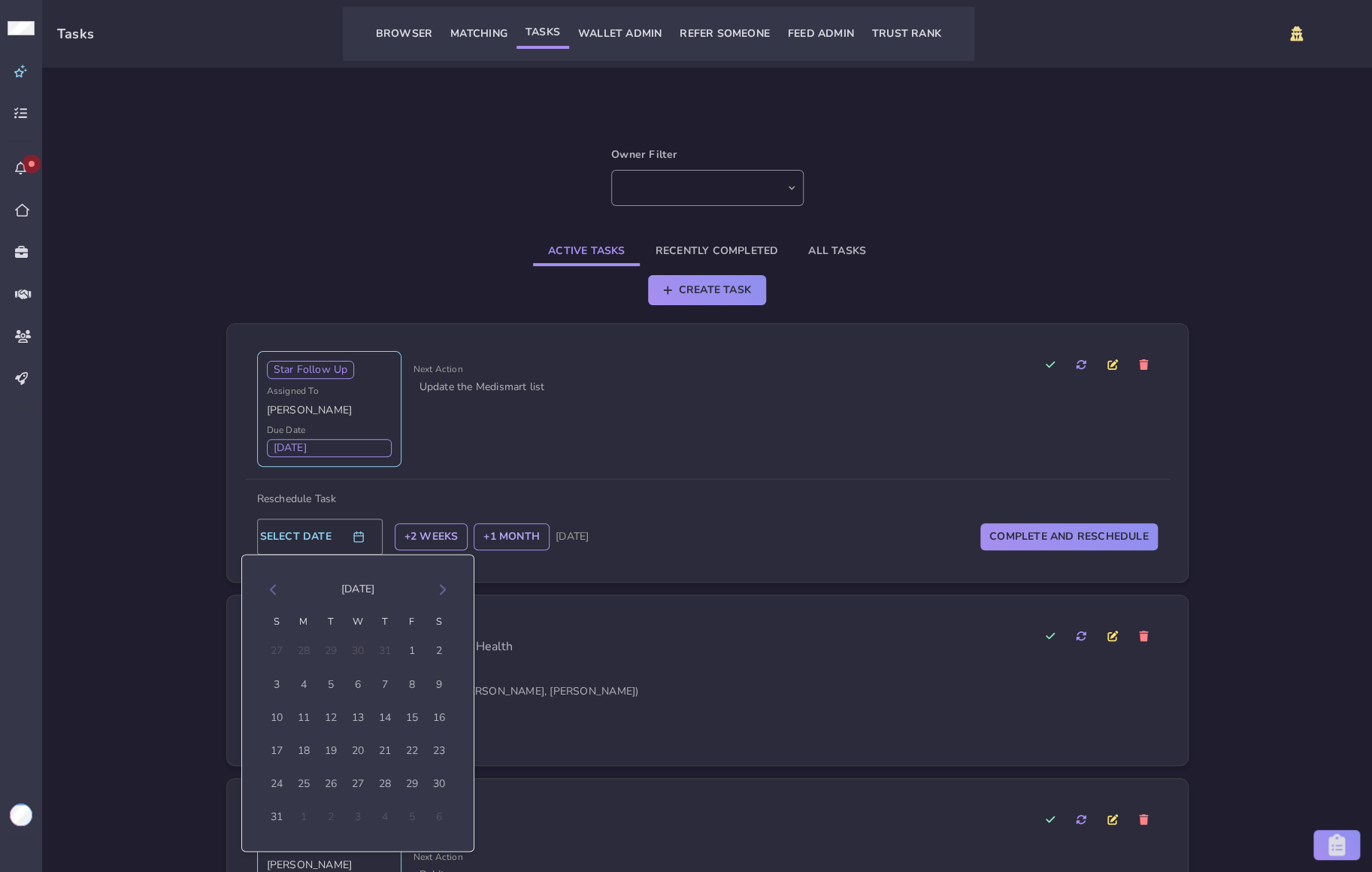click on "8" 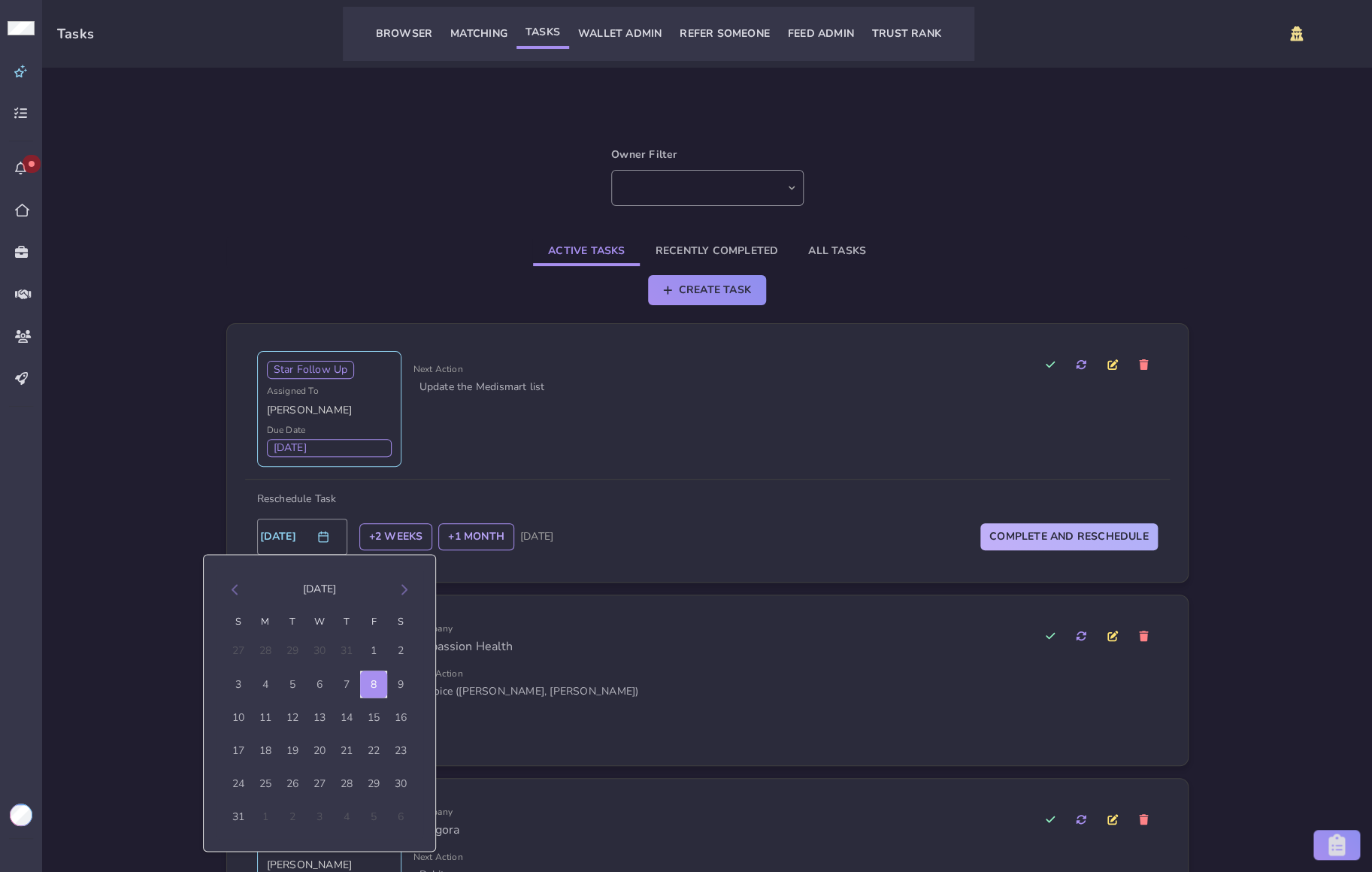 click on "Complete and Reschedule" 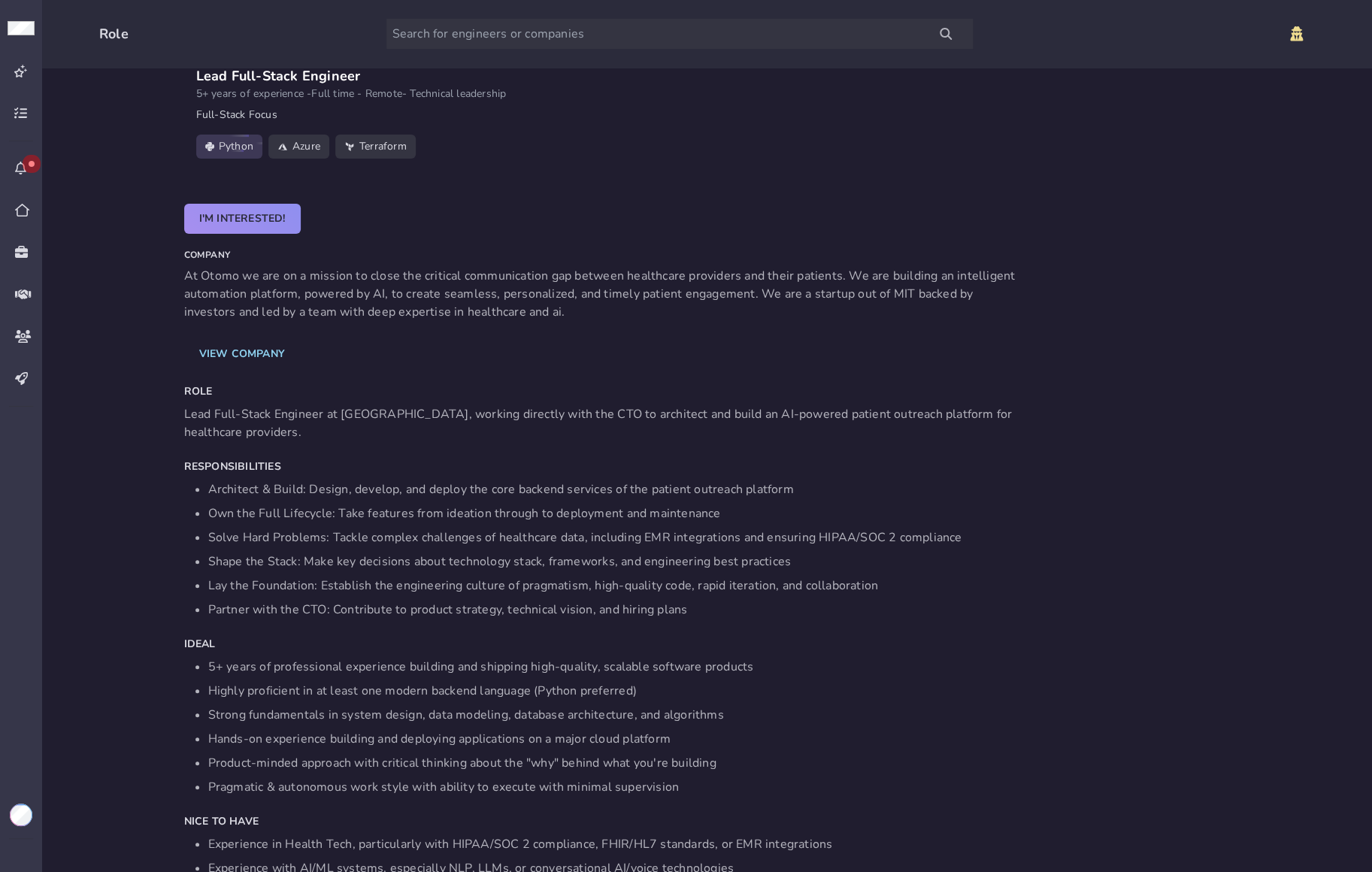 scroll, scrollTop: 0, scrollLeft: 0, axis: both 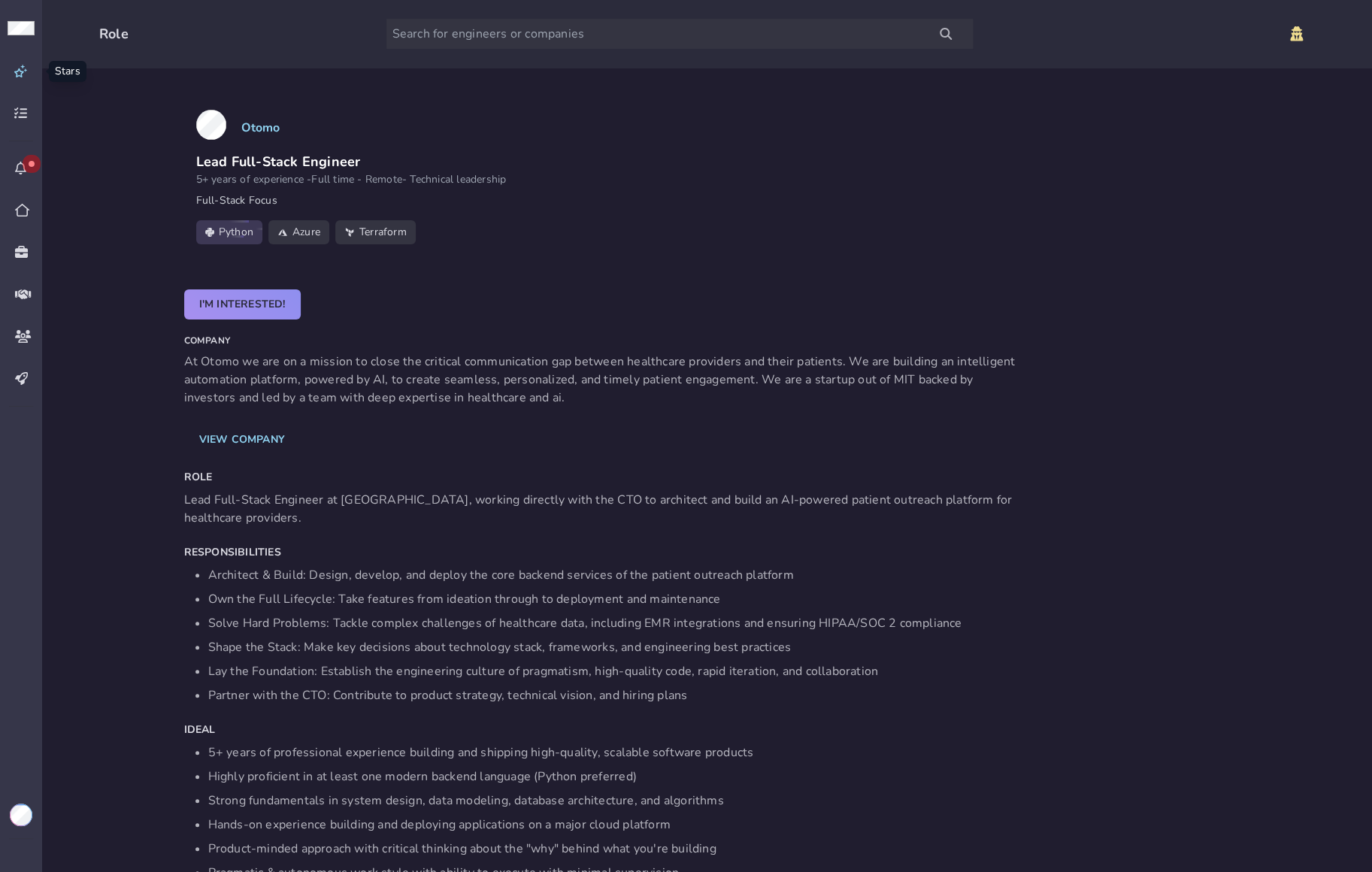 click at bounding box center [21, 71] 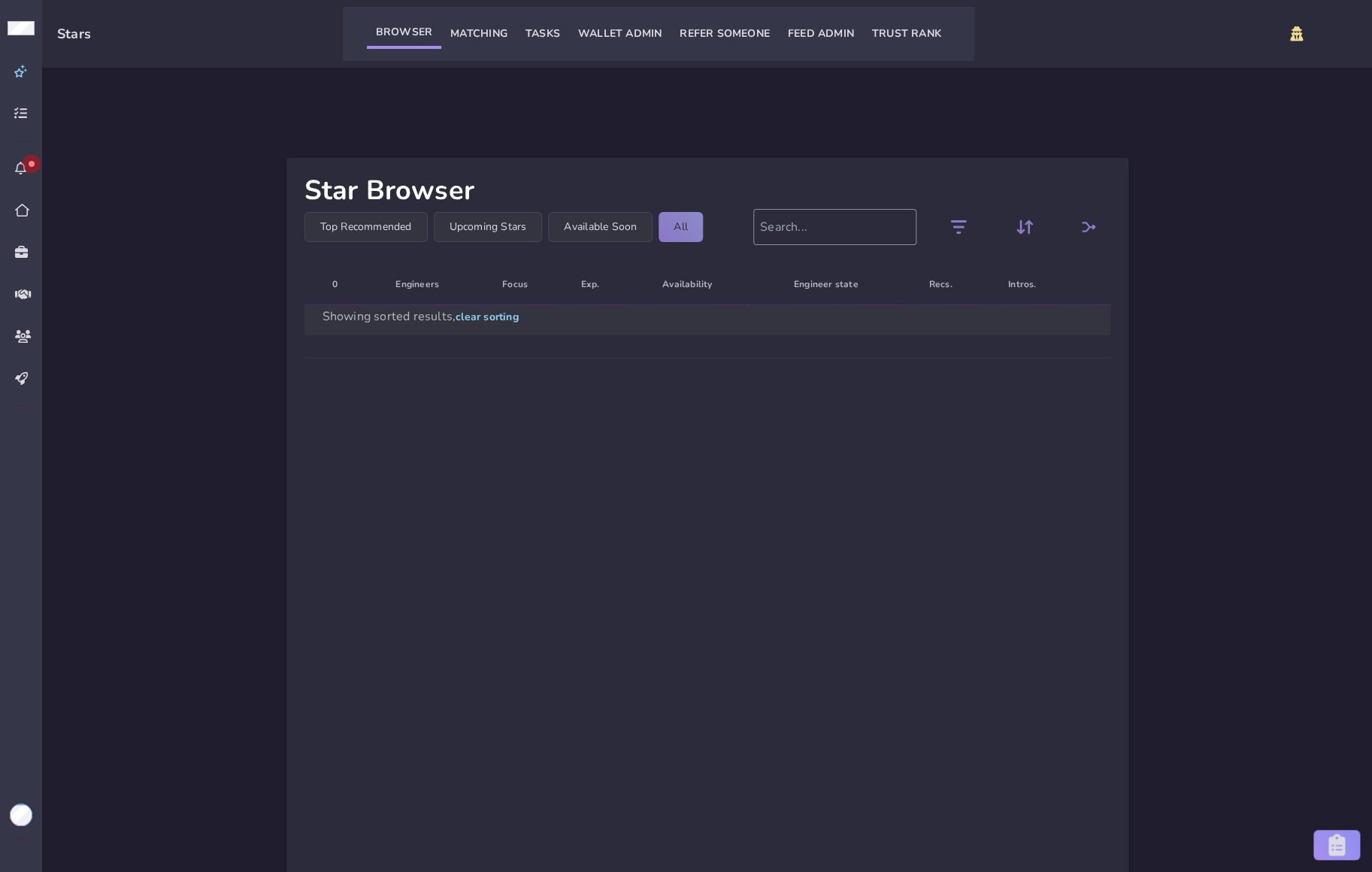 click at bounding box center (834, 227) 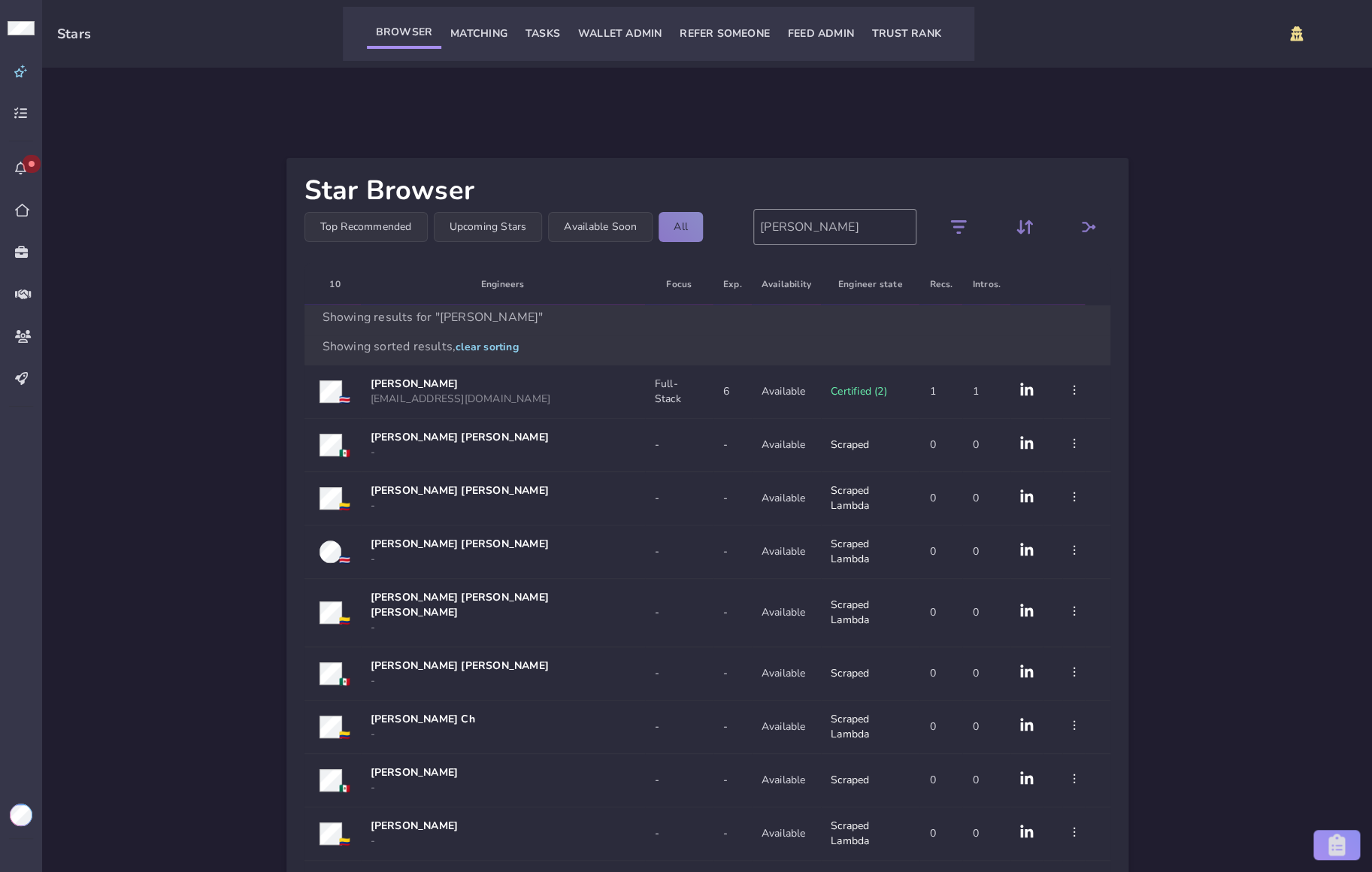 type on "[PERSON_NAME]" 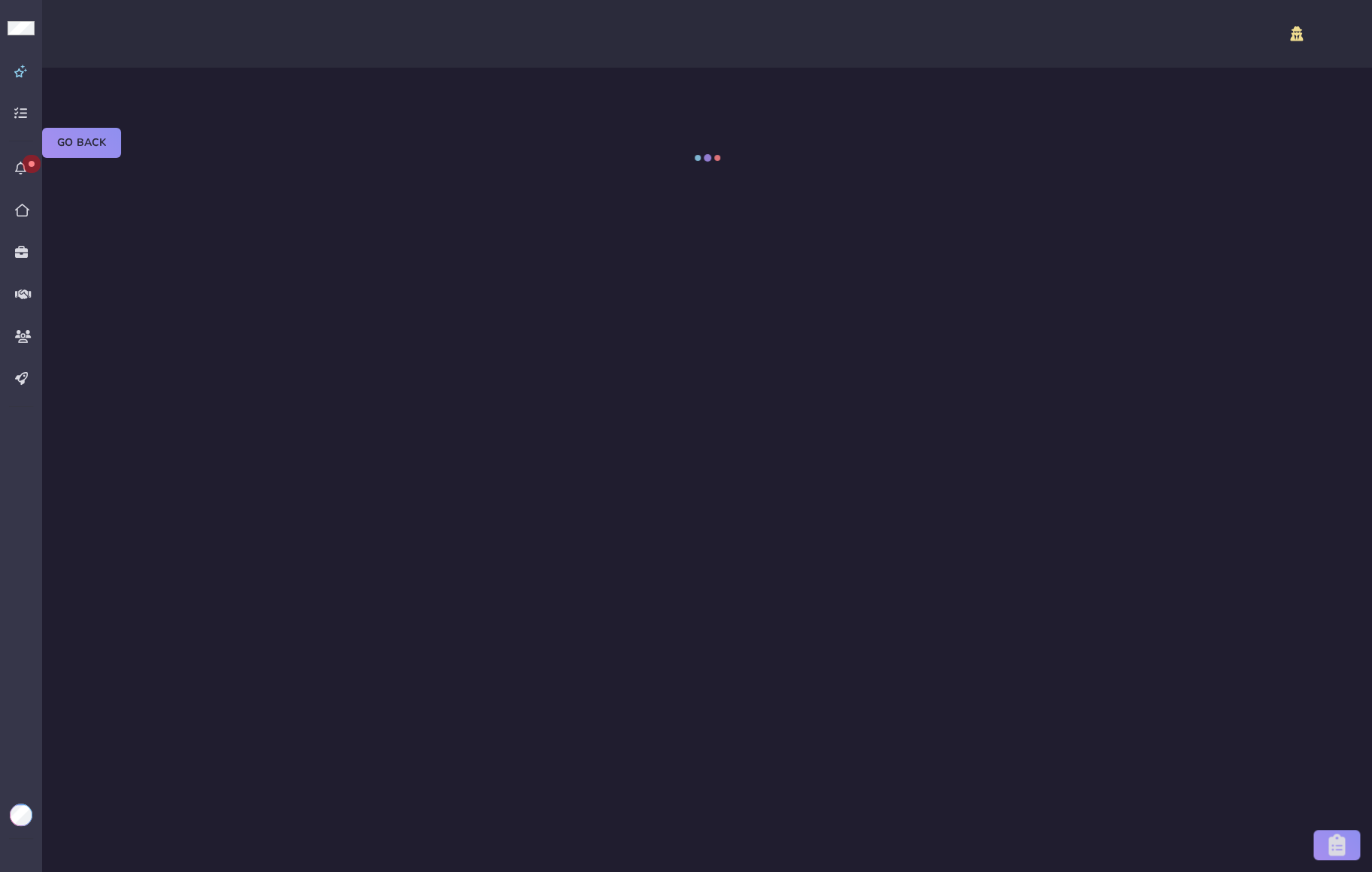 select on "certified" 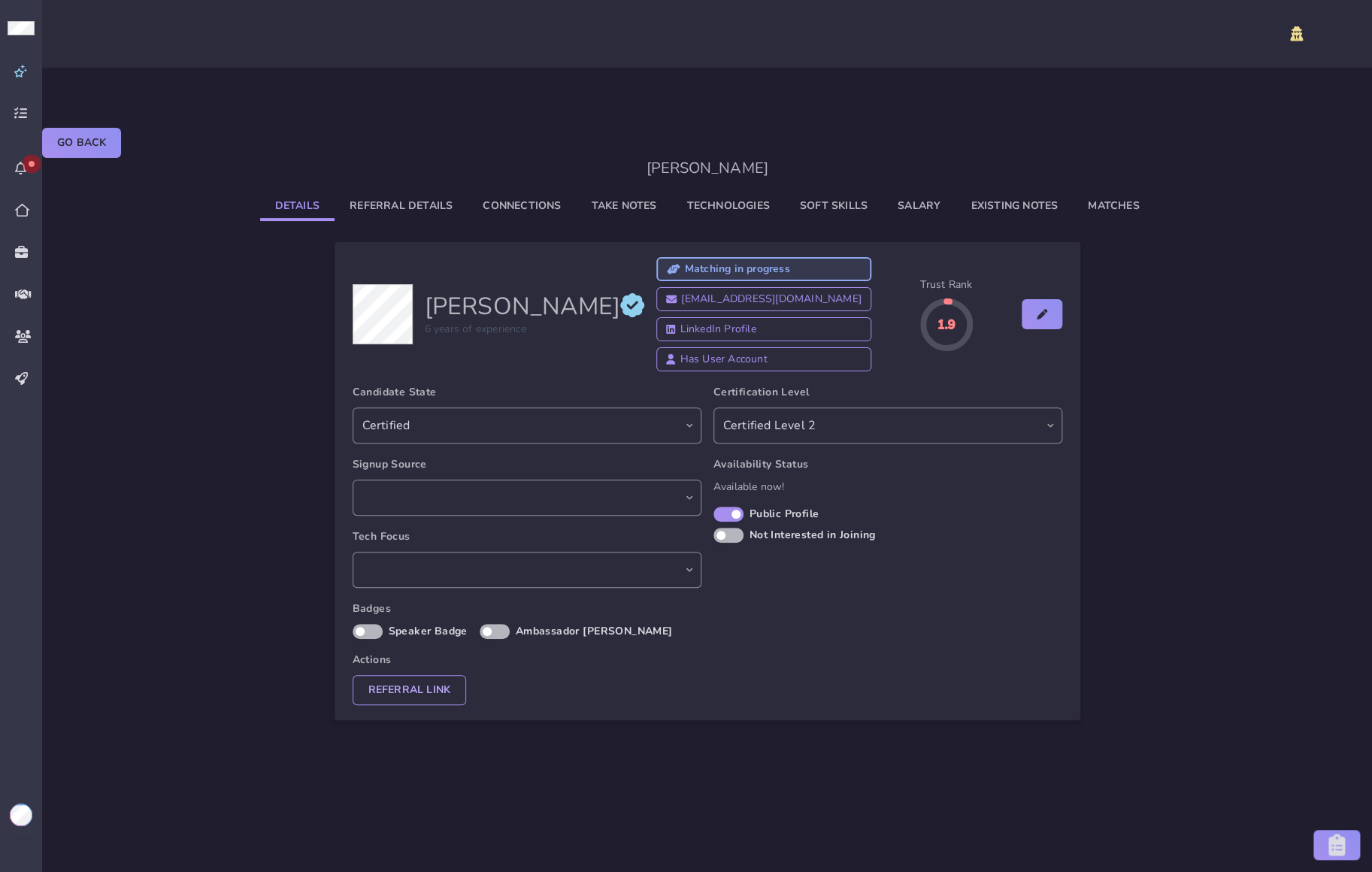 select on "6845ba50-79f7-466d-9aec-503c3cb4c7d5" 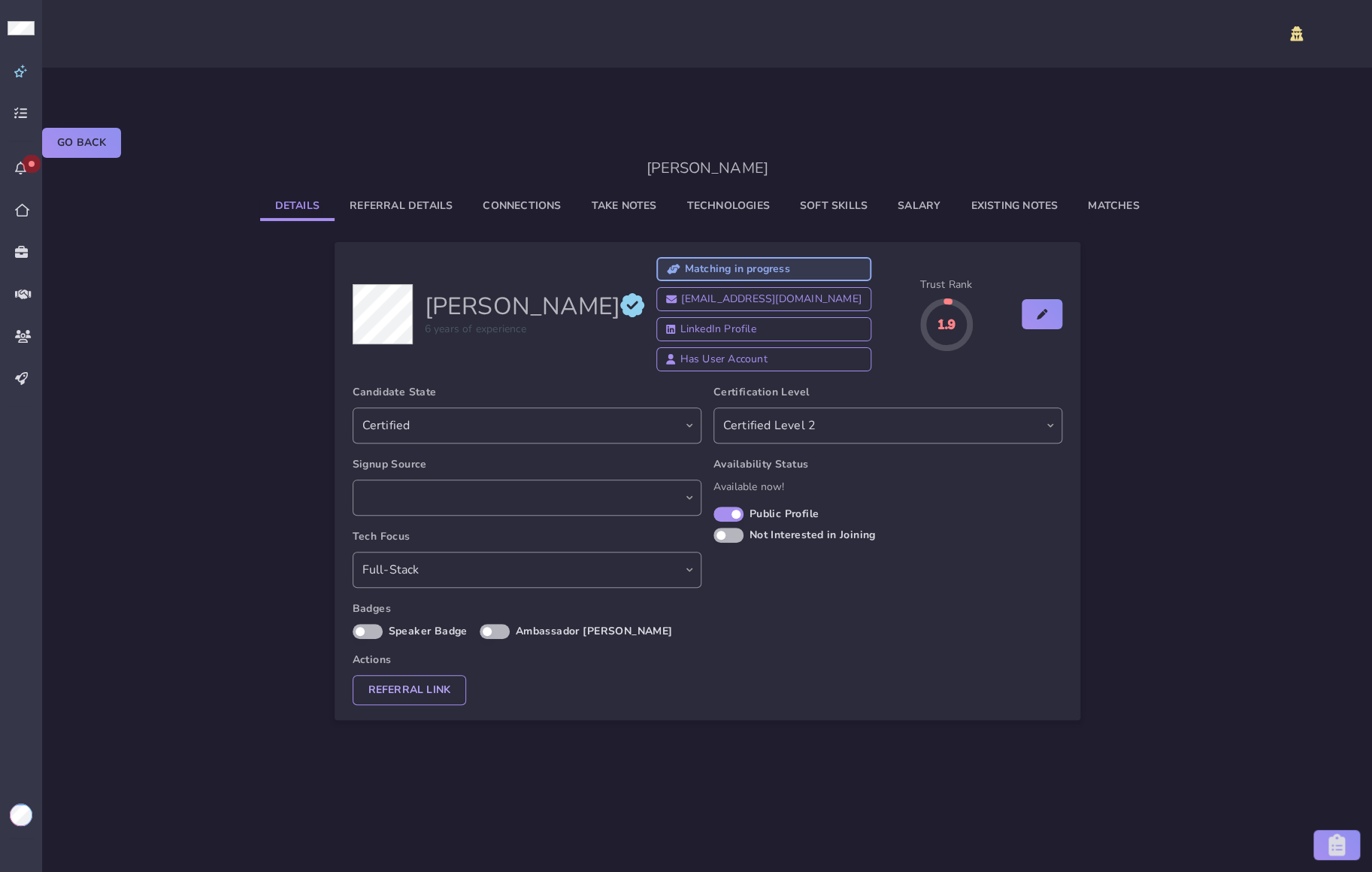 click on "Salary" 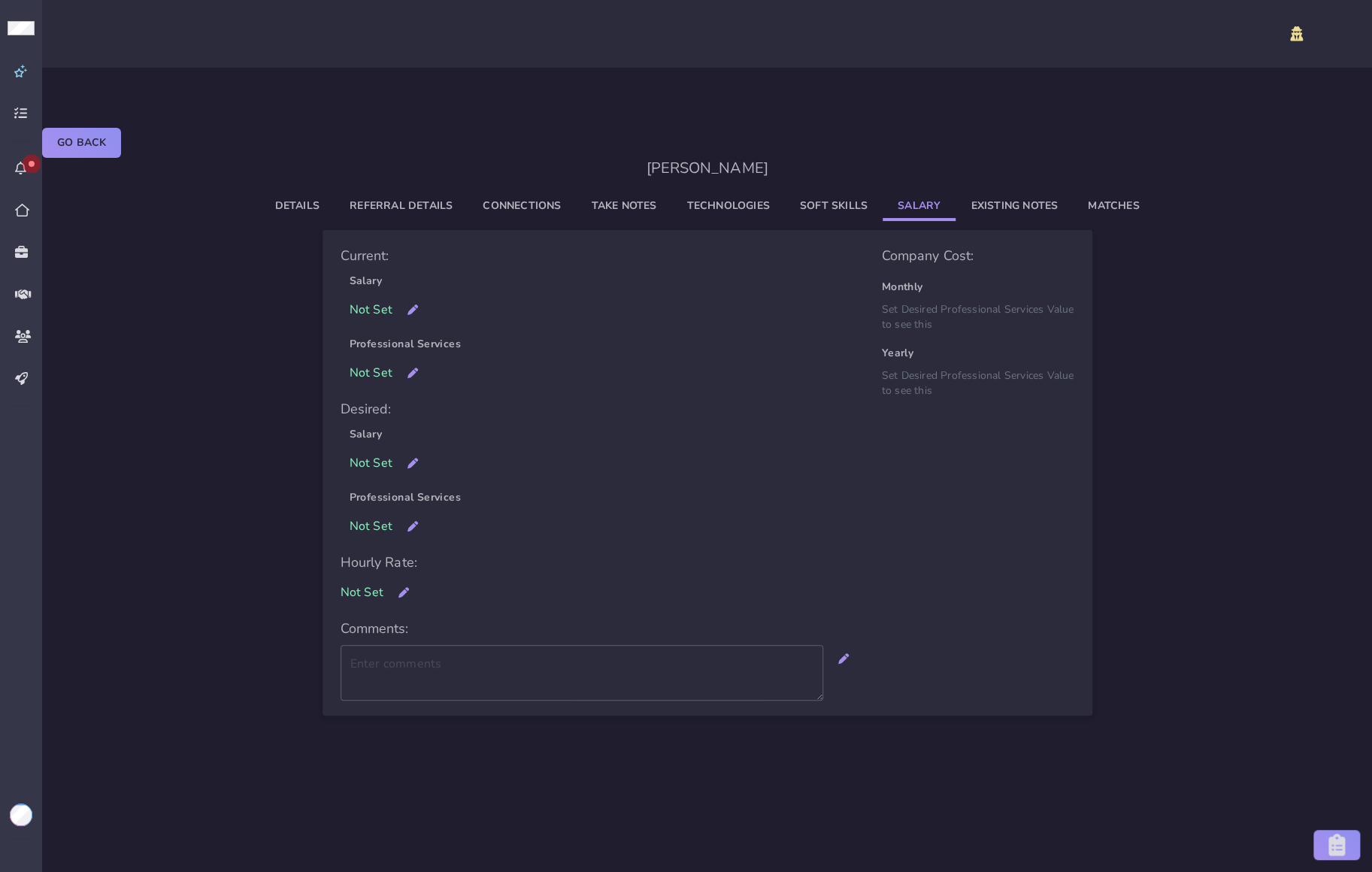 type on "He'd really like to get to $4,000/month after tax." 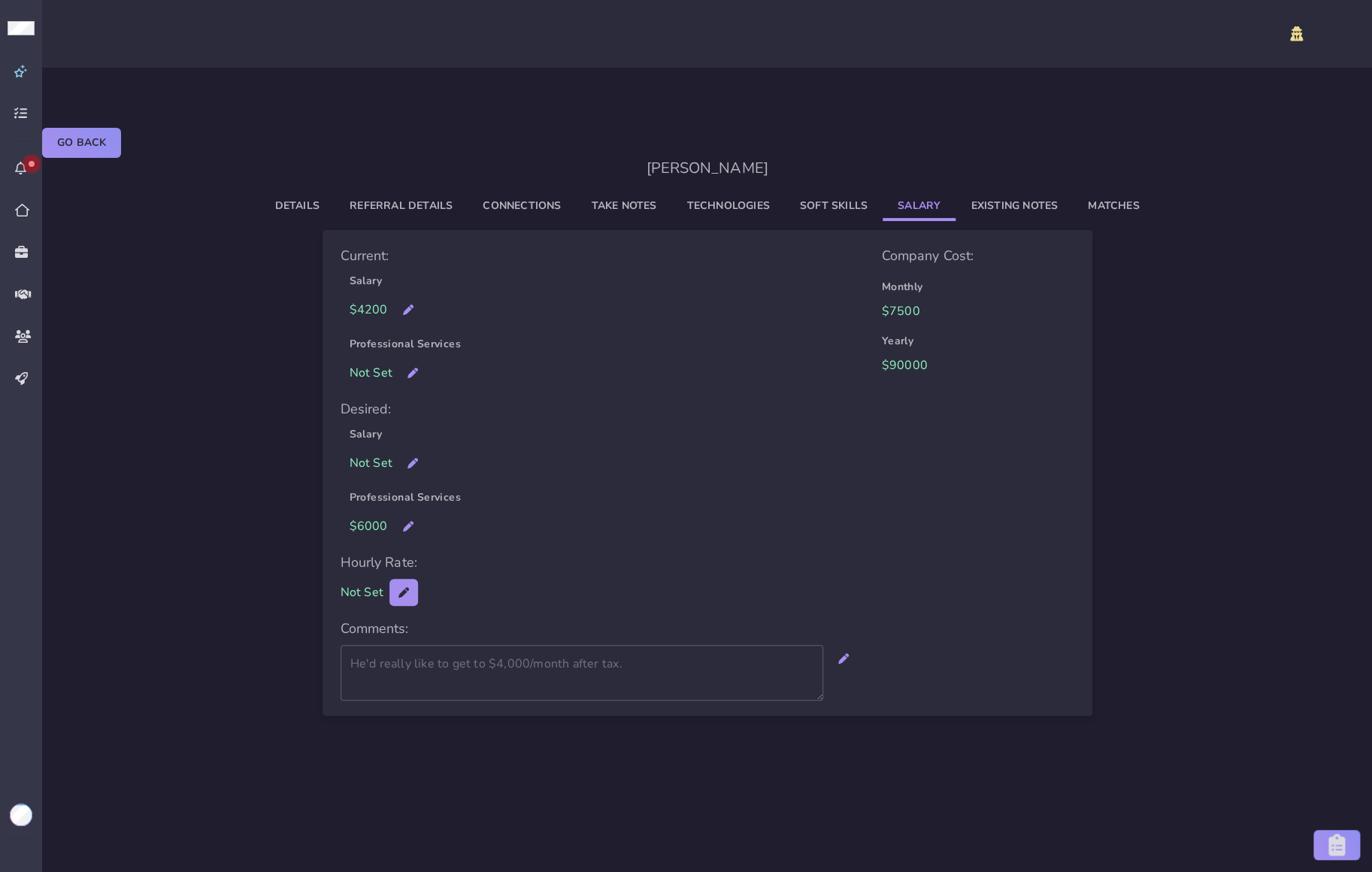 click 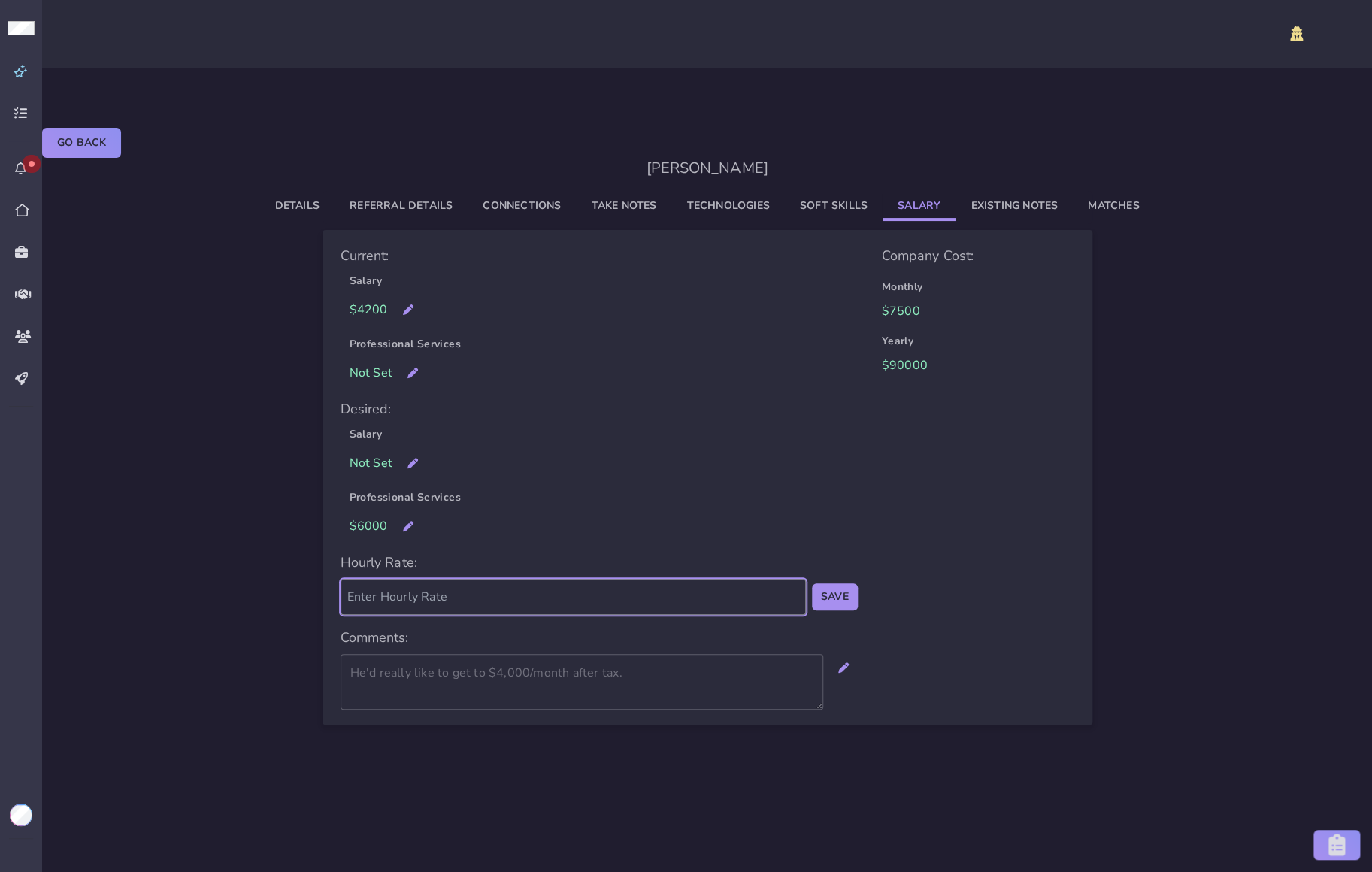click at bounding box center [573, 597] 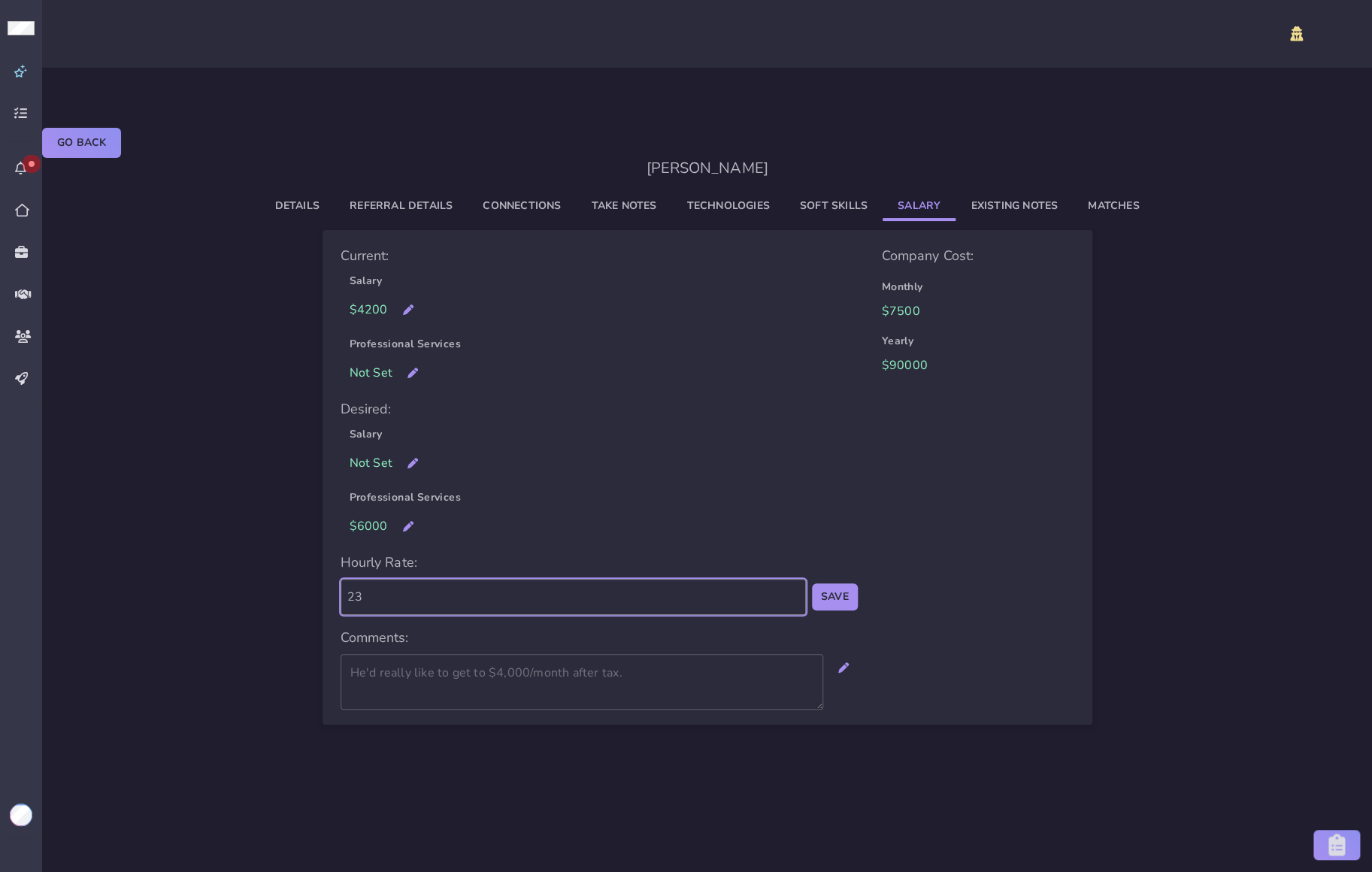 type on "23" 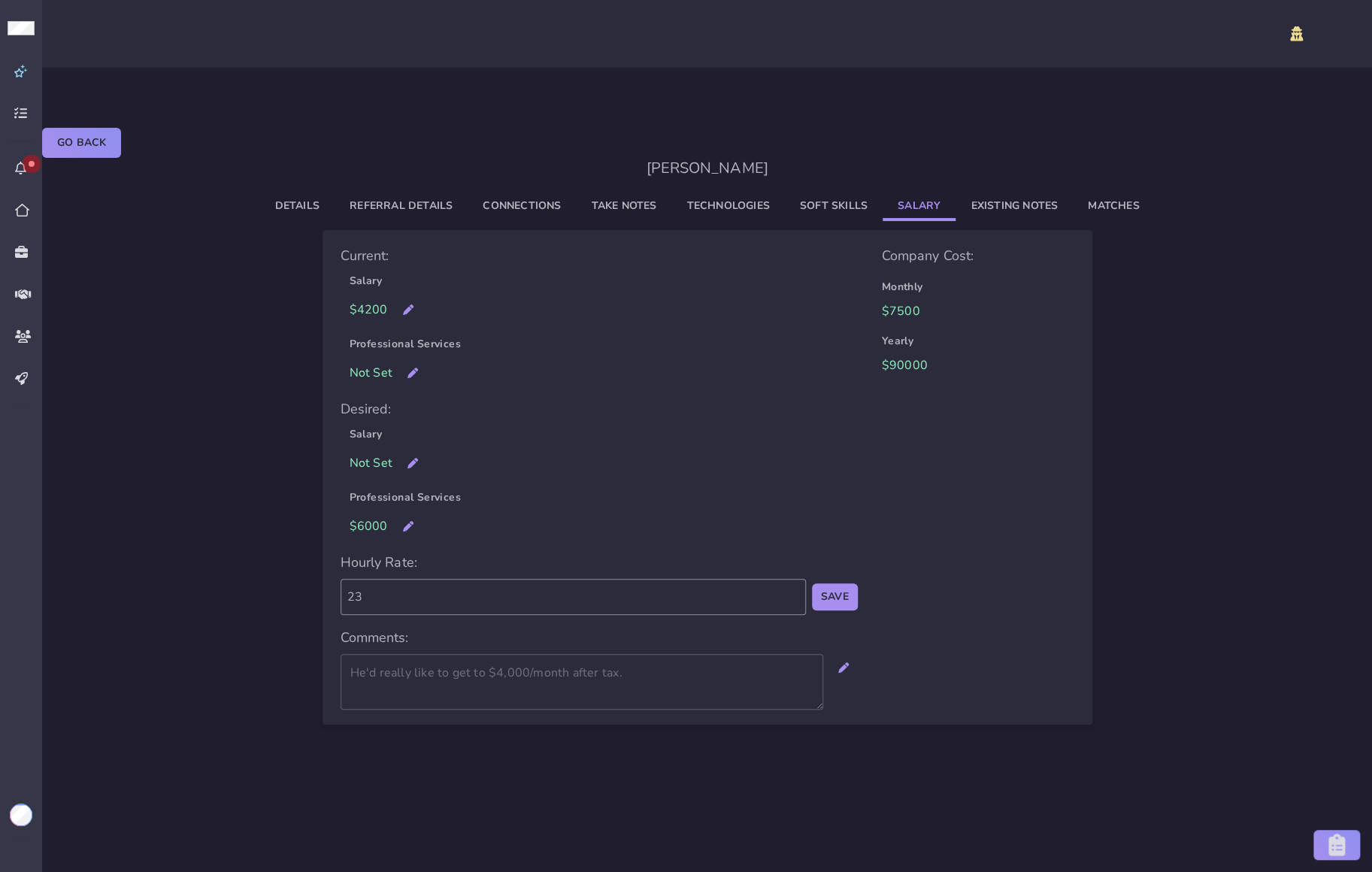 click on "Save" 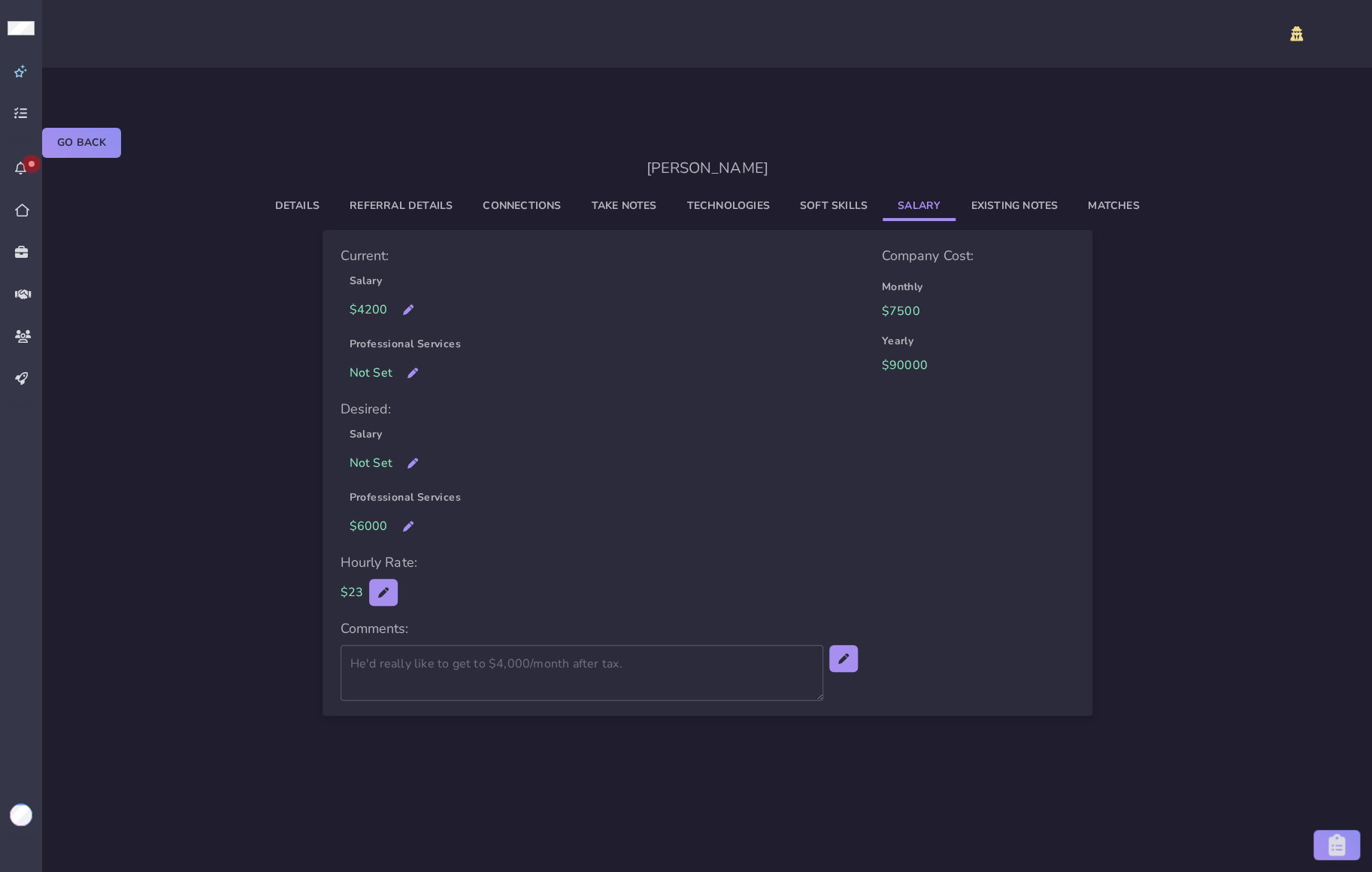 click 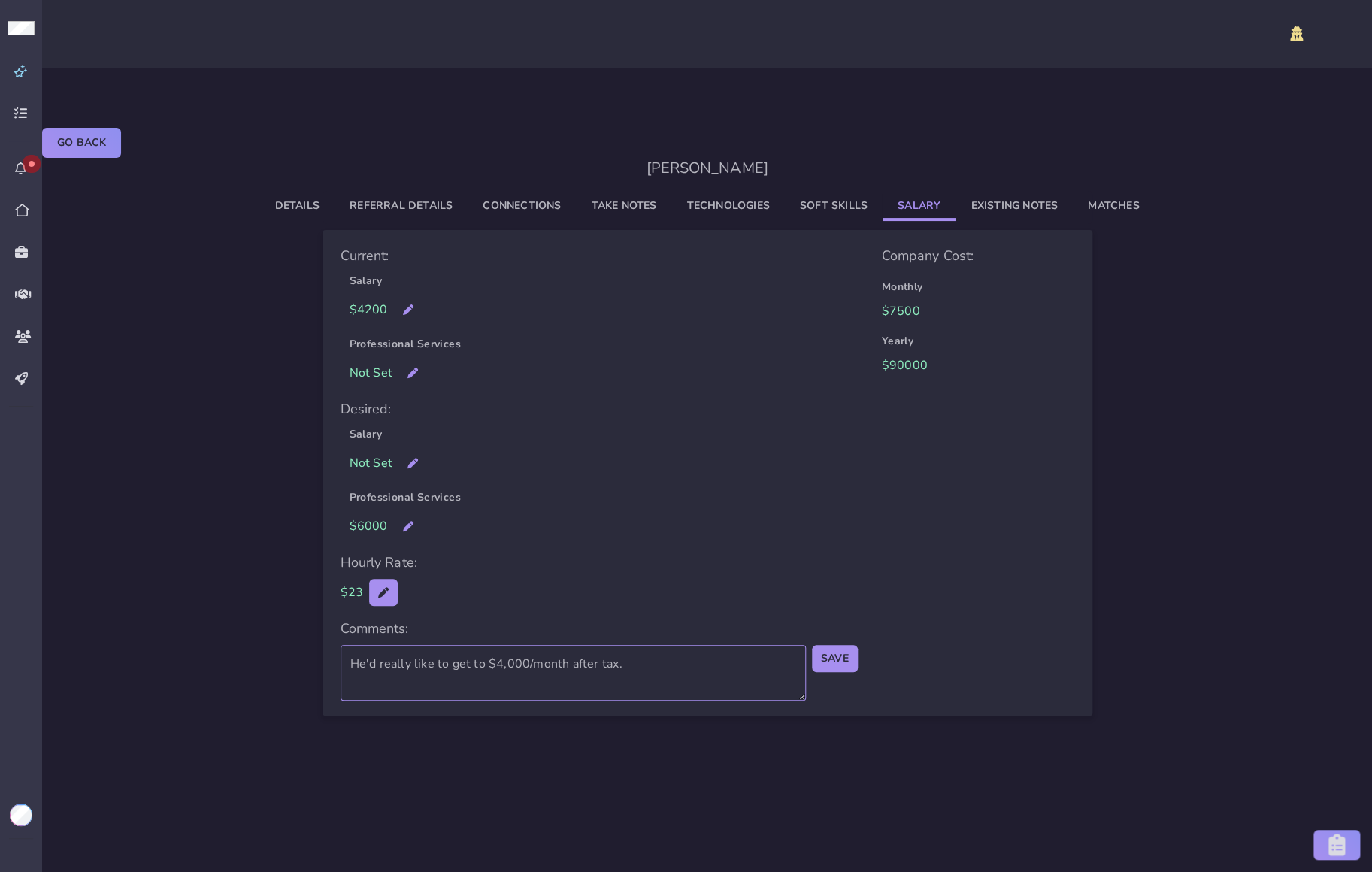 click on "He'd really like to get to $4,000/month after tax." at bounding box center [573, 673] 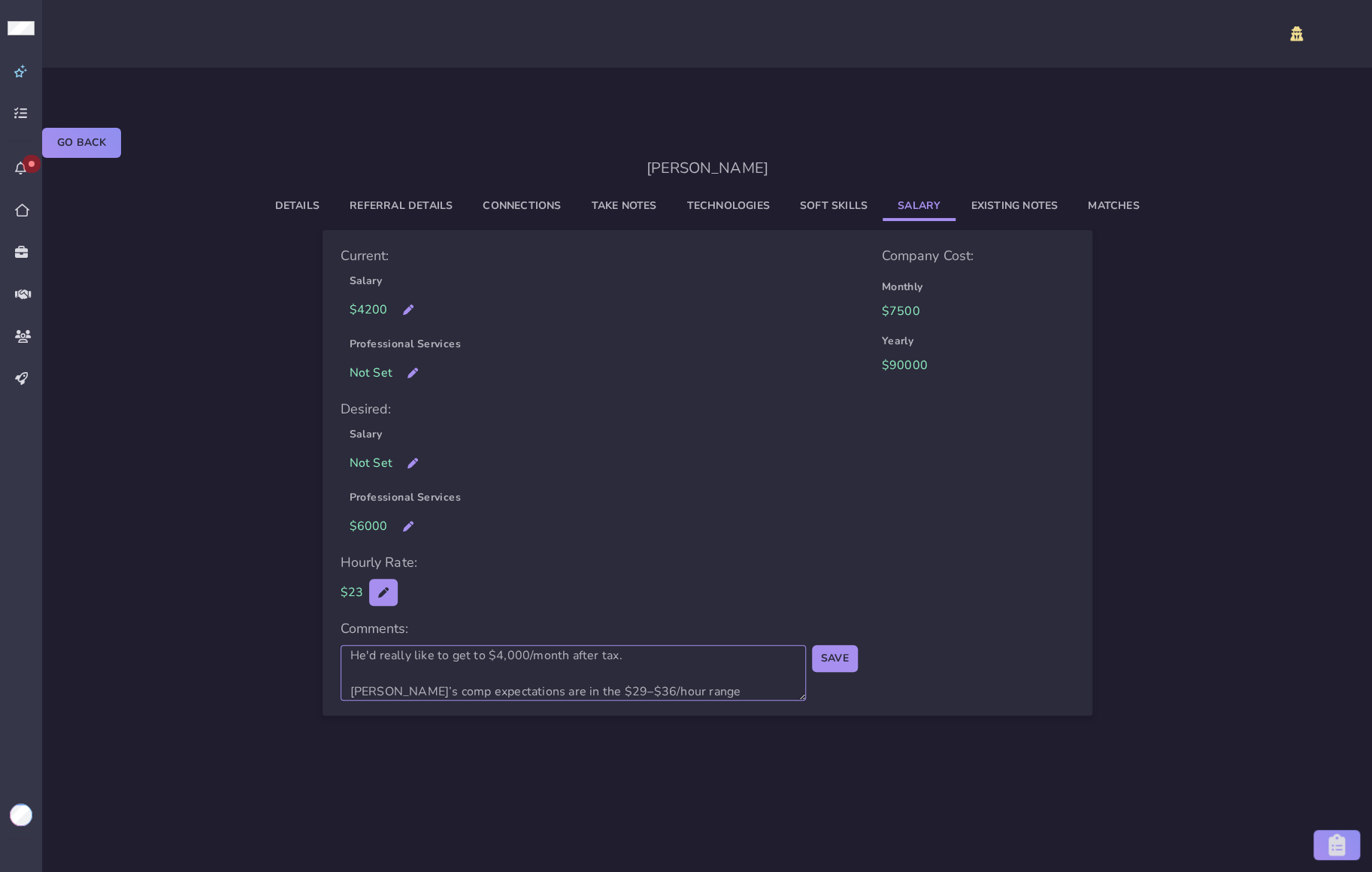 click on "He'd really like to get to $4,000/month after tax.
[PERSON_NAME]’s comp expectations are in the $29–$36/hour range" at bounding box center [573, 673] 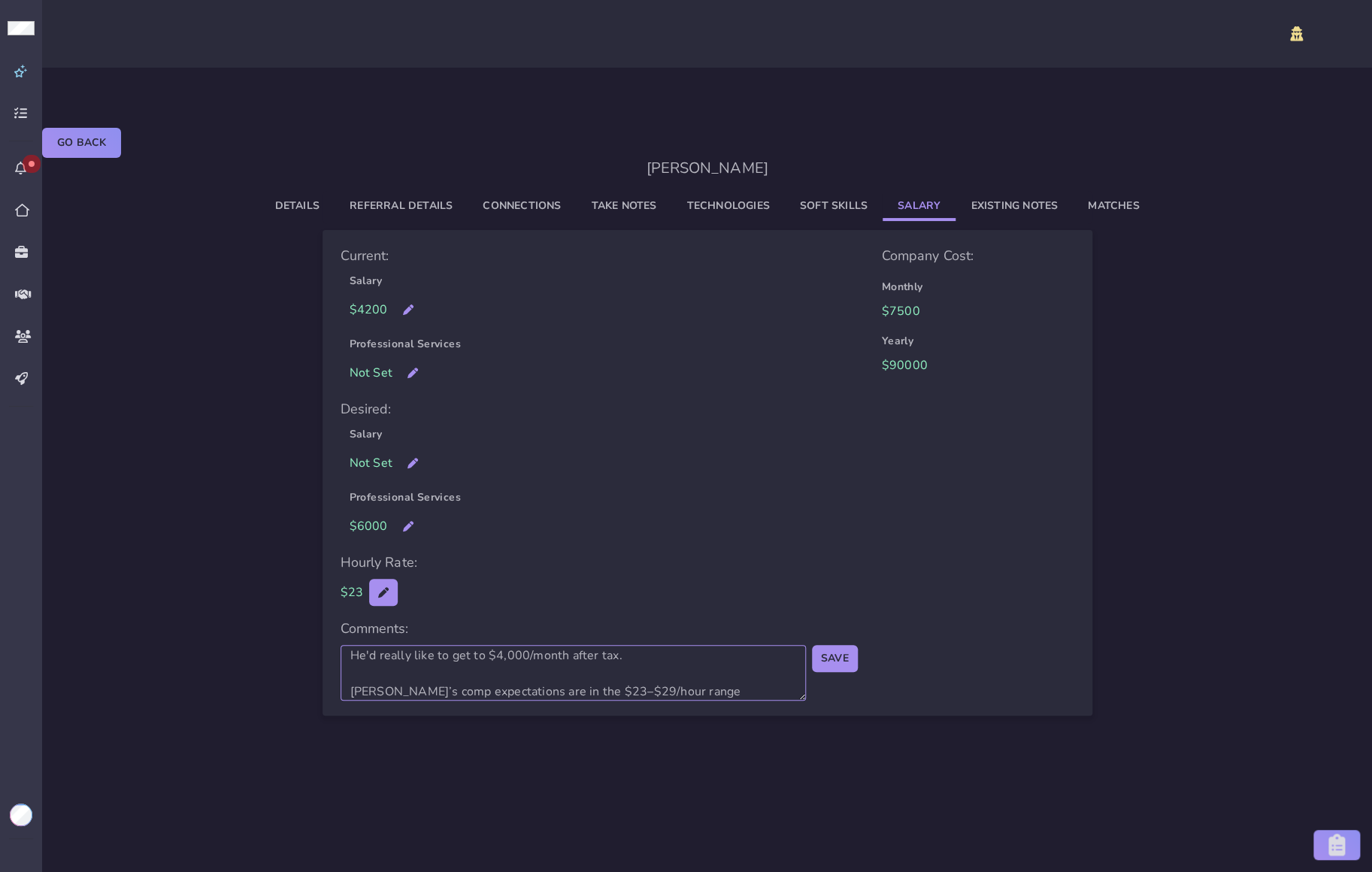 type on "He'd really like to get to $4,000/month after tax.
[PERSON_NAME]’s comp expectations are in the $23–$29/hour range" 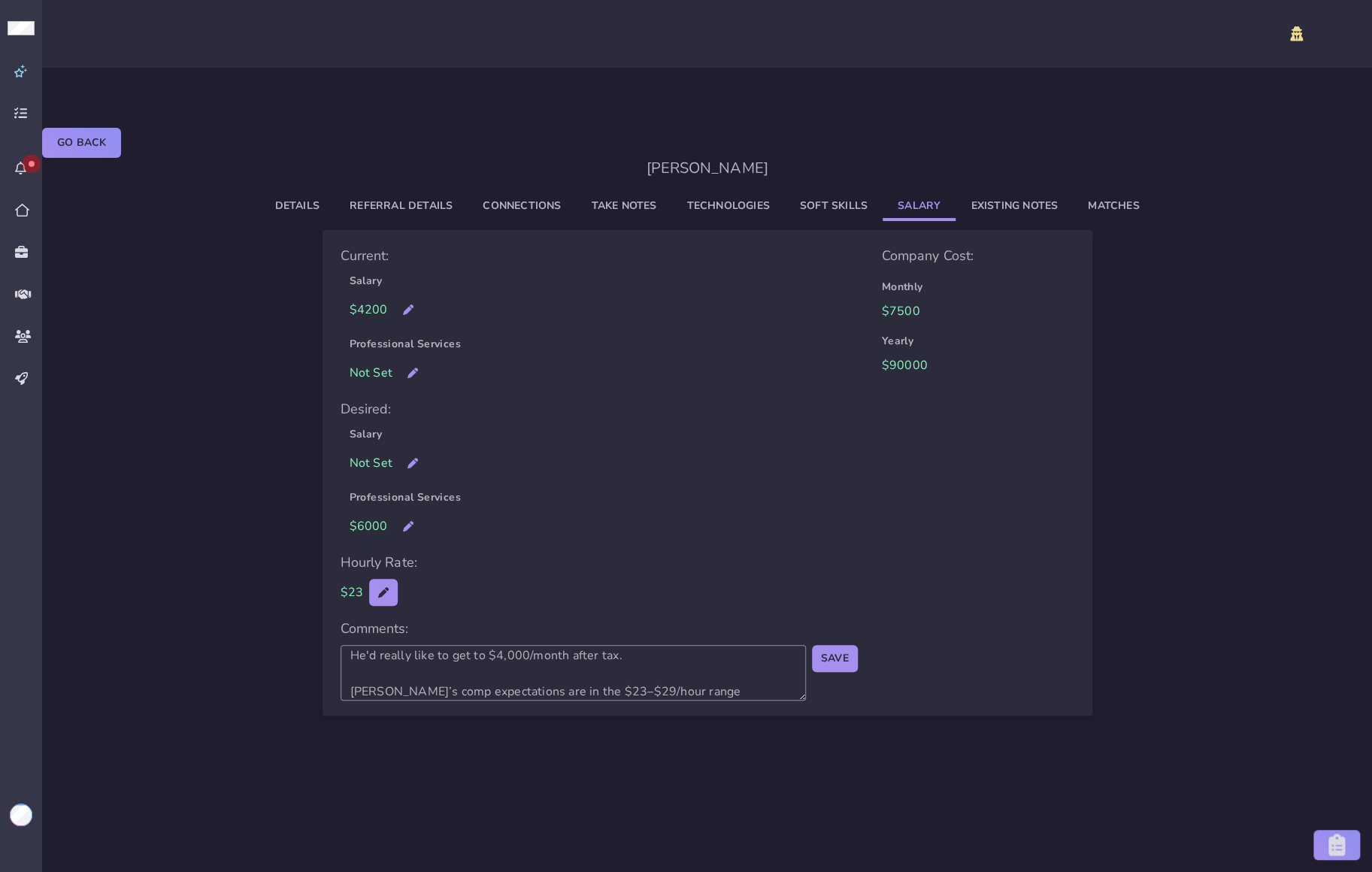click on "Save" at bounding box center (834, 659) 